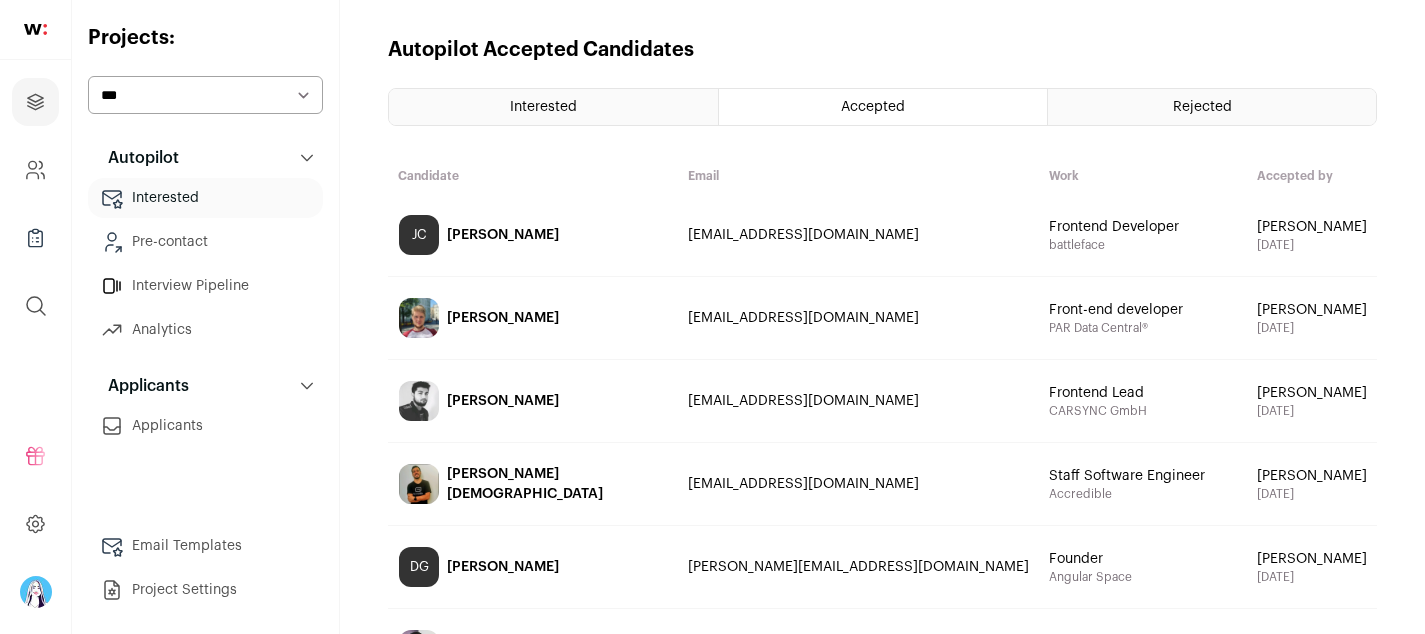 scroll, scrollTop: 0, scrollLeft: 0, axis: both 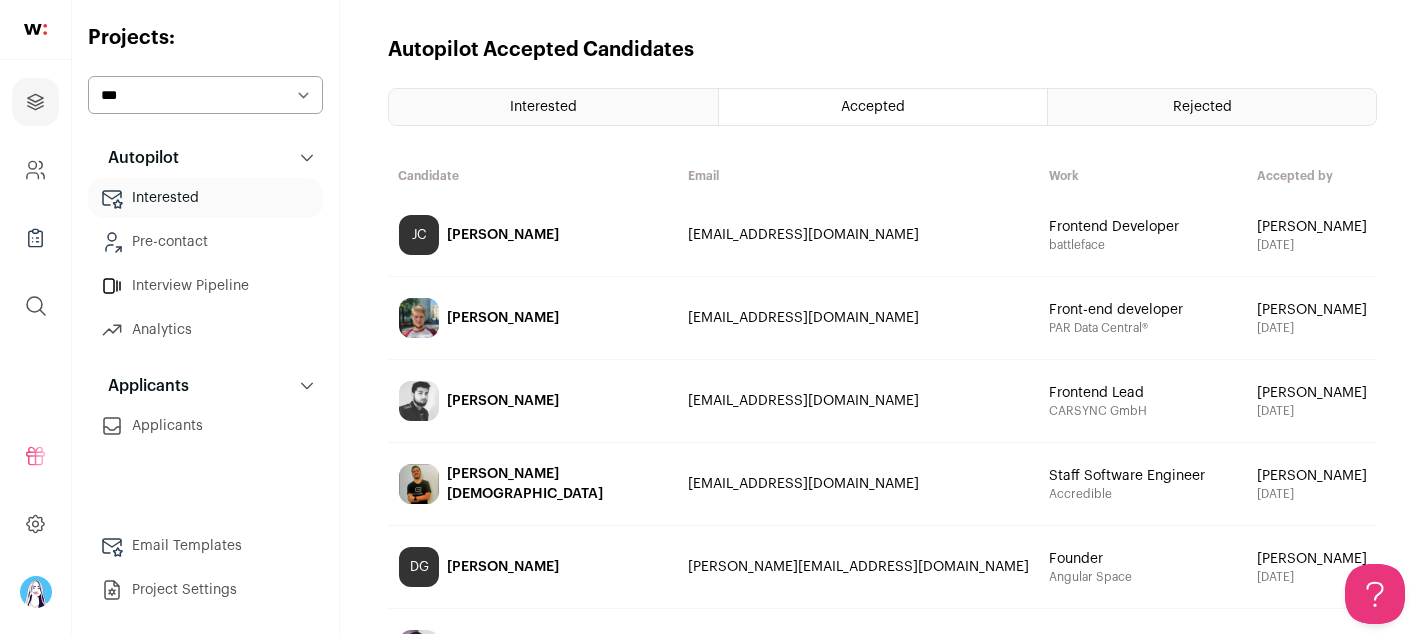 select on "*****" 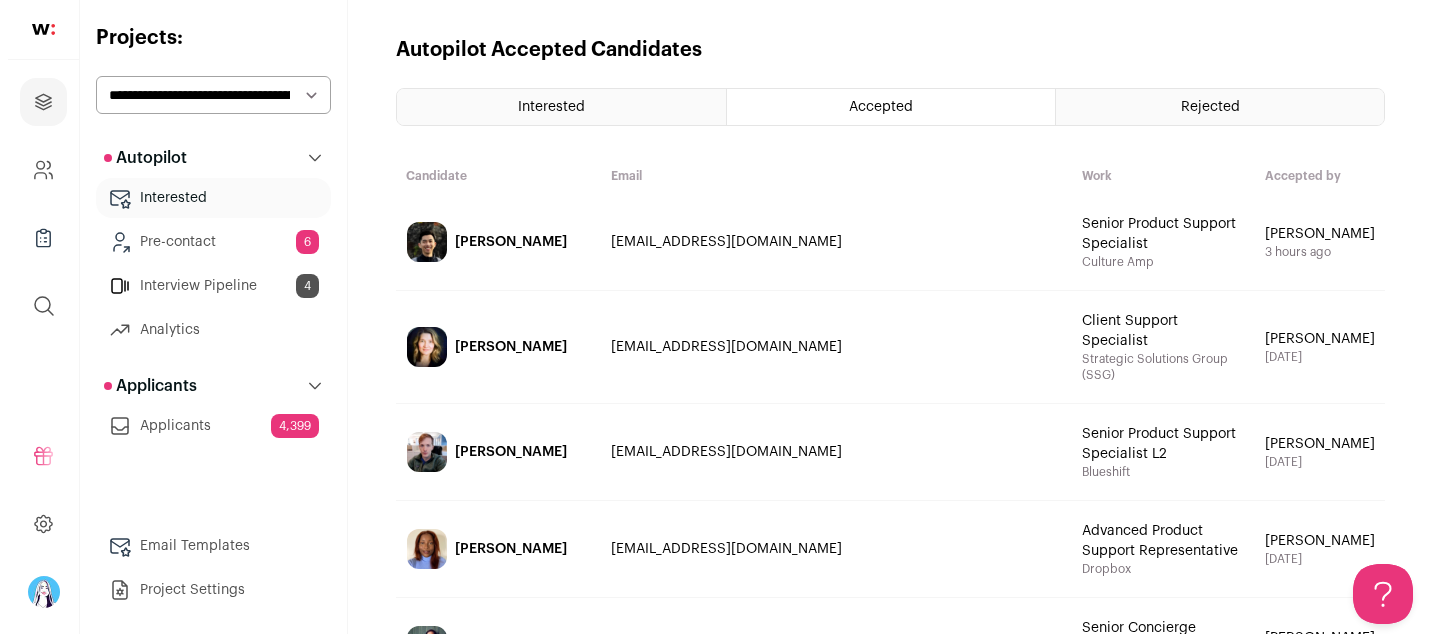 scroll, scrollTop: 0, scrollLeft: 0, axis: both 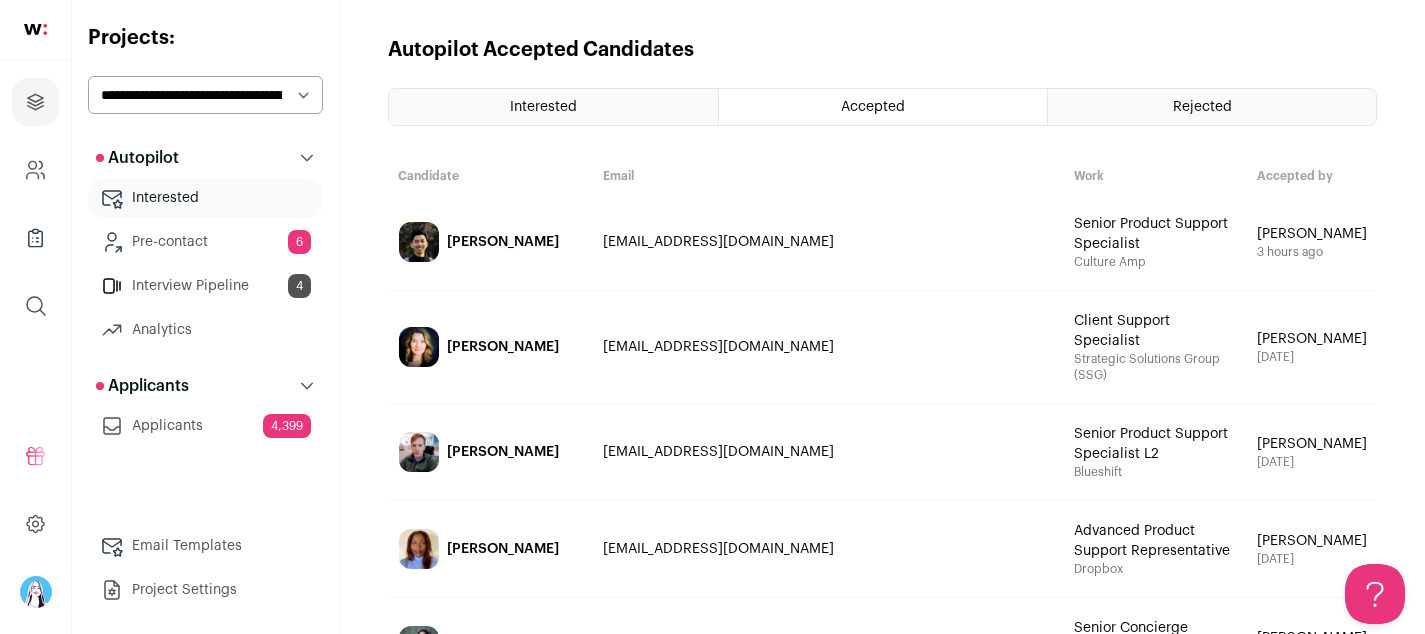 click on "[PERSON_NAME]" at bounding box center (490, 242) 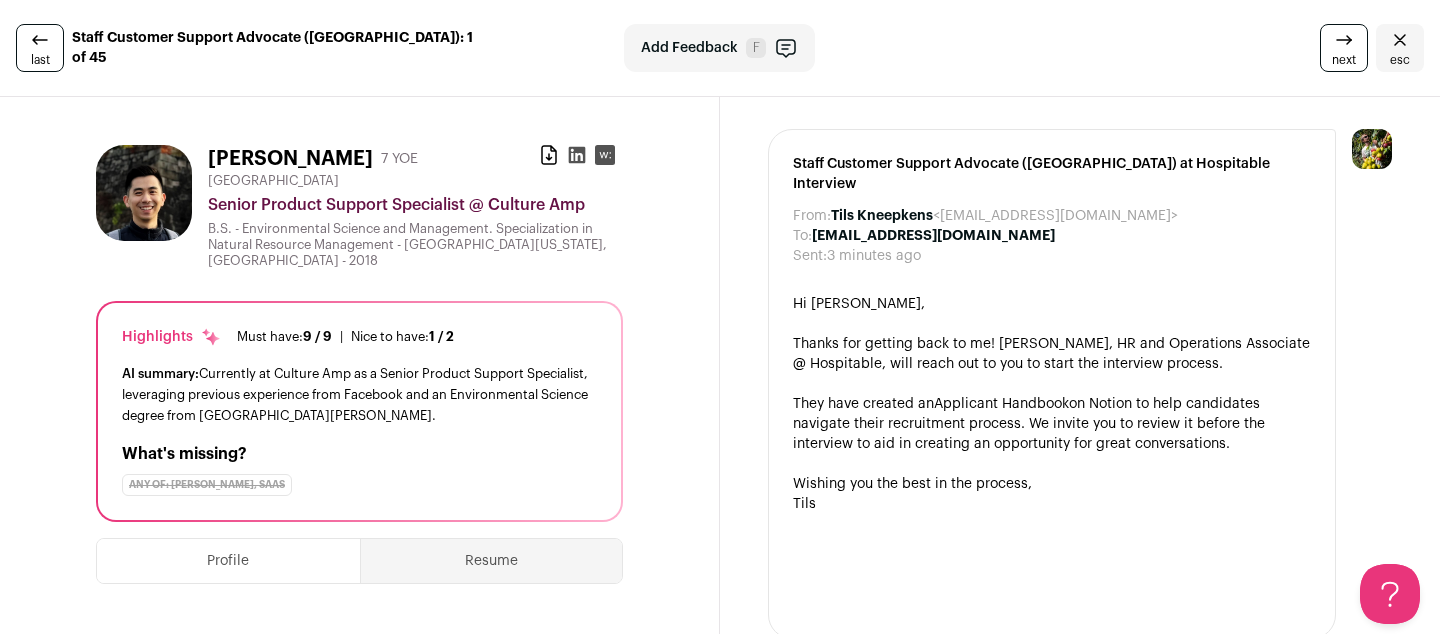 scroll, scrollTop: 0, scrollLeft: 0, axis: both 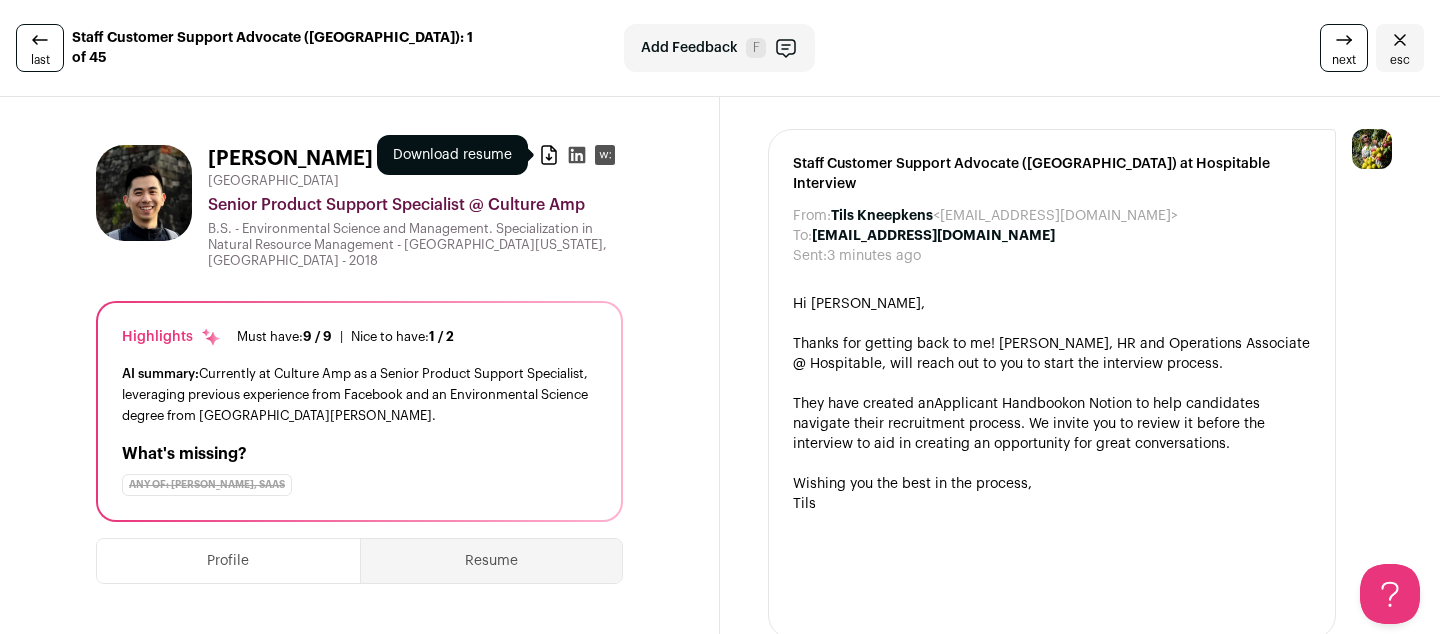 click 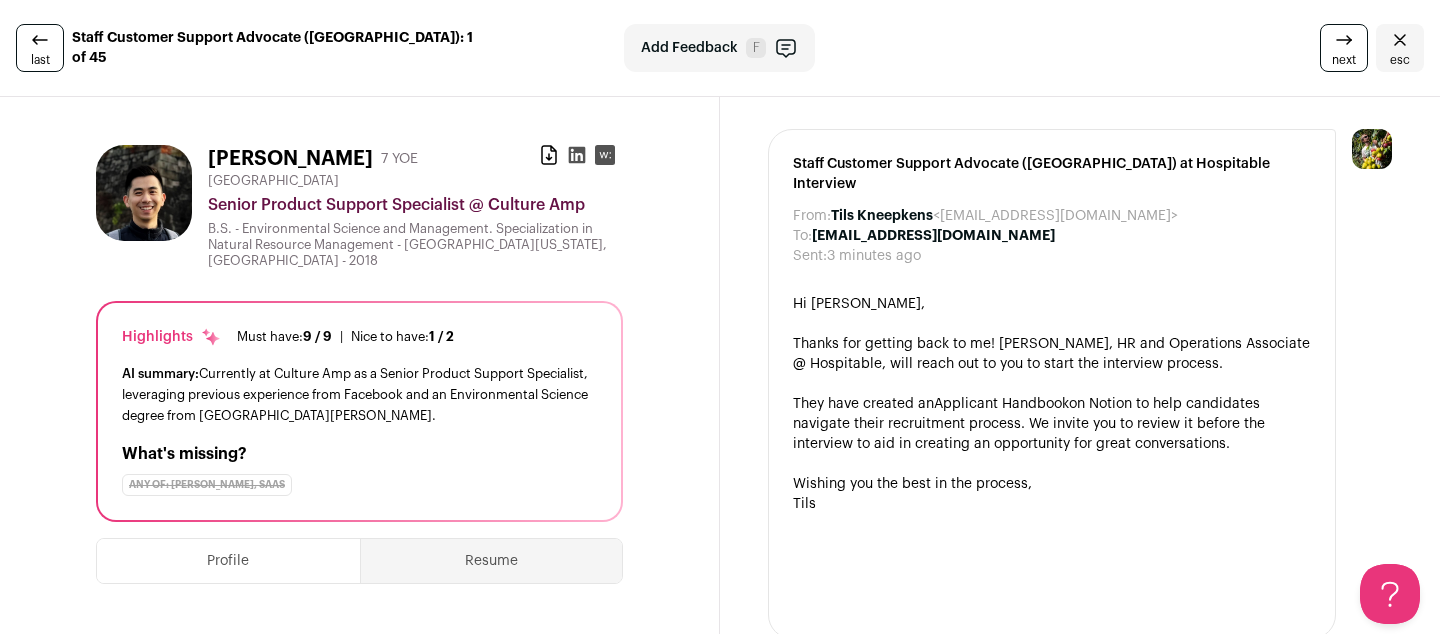 click 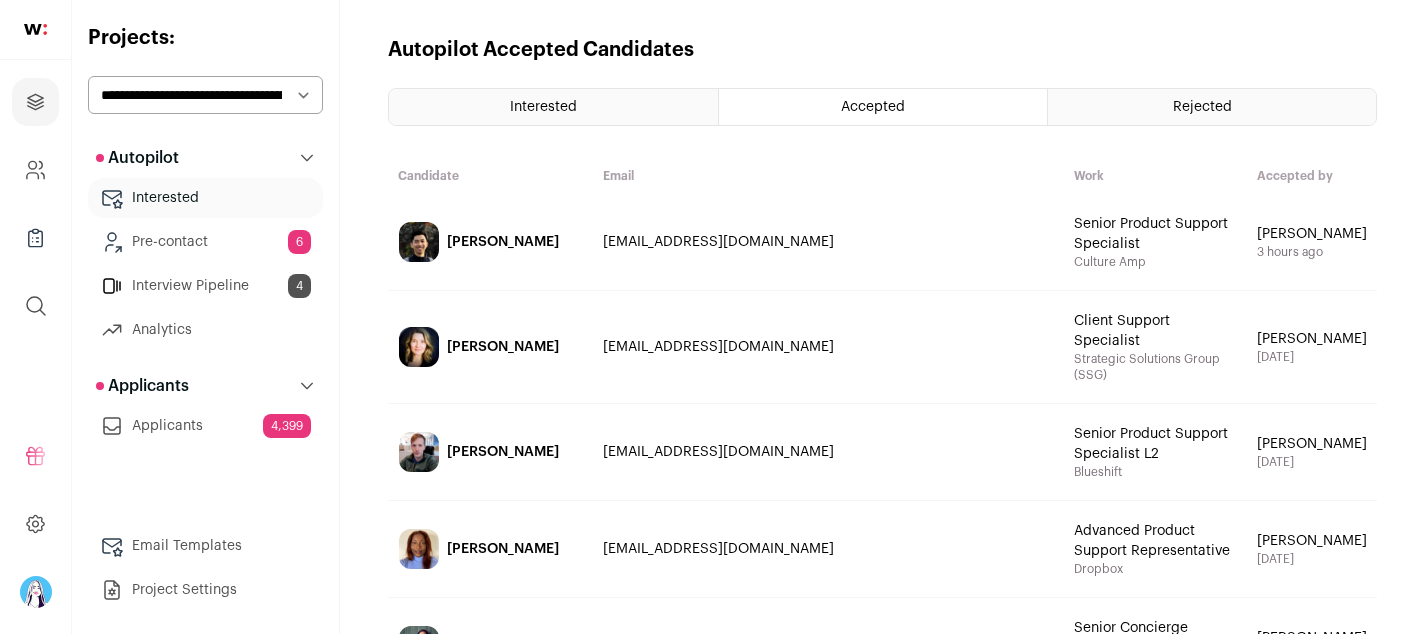 scroll, scrollTop: 0, scrollLeft: 0, axis: both 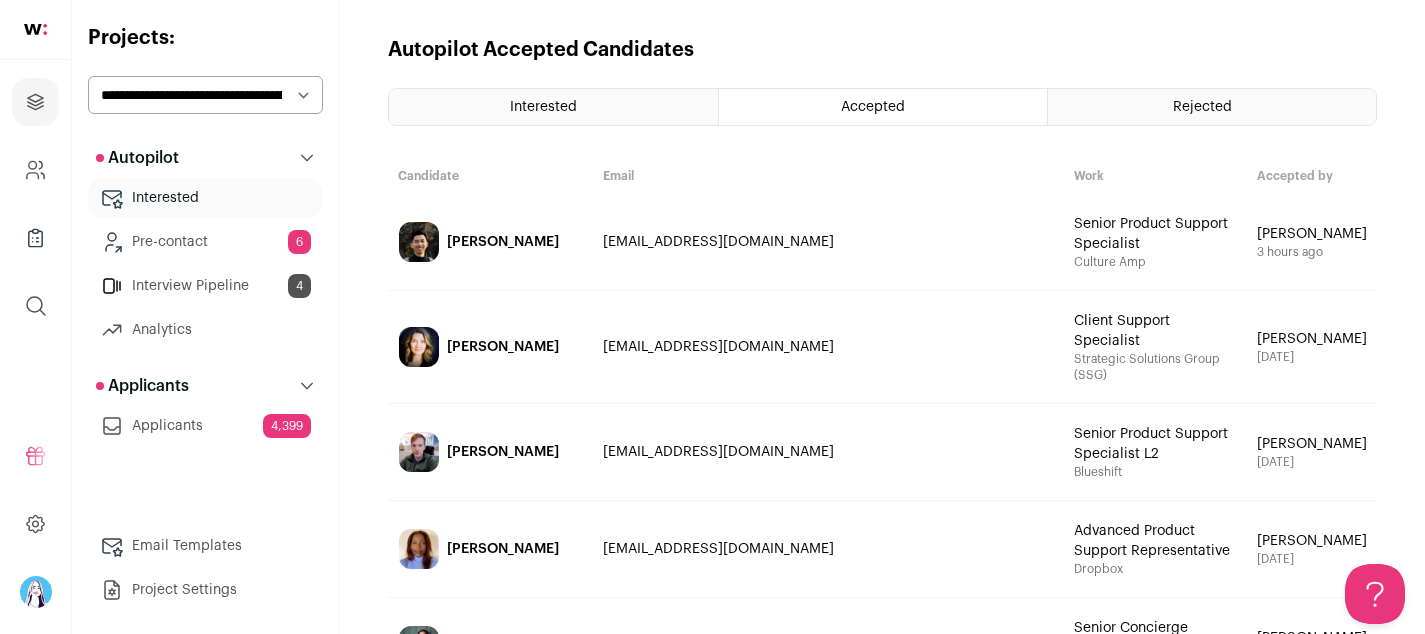 click on "**********" at bounding box center (205, 95) 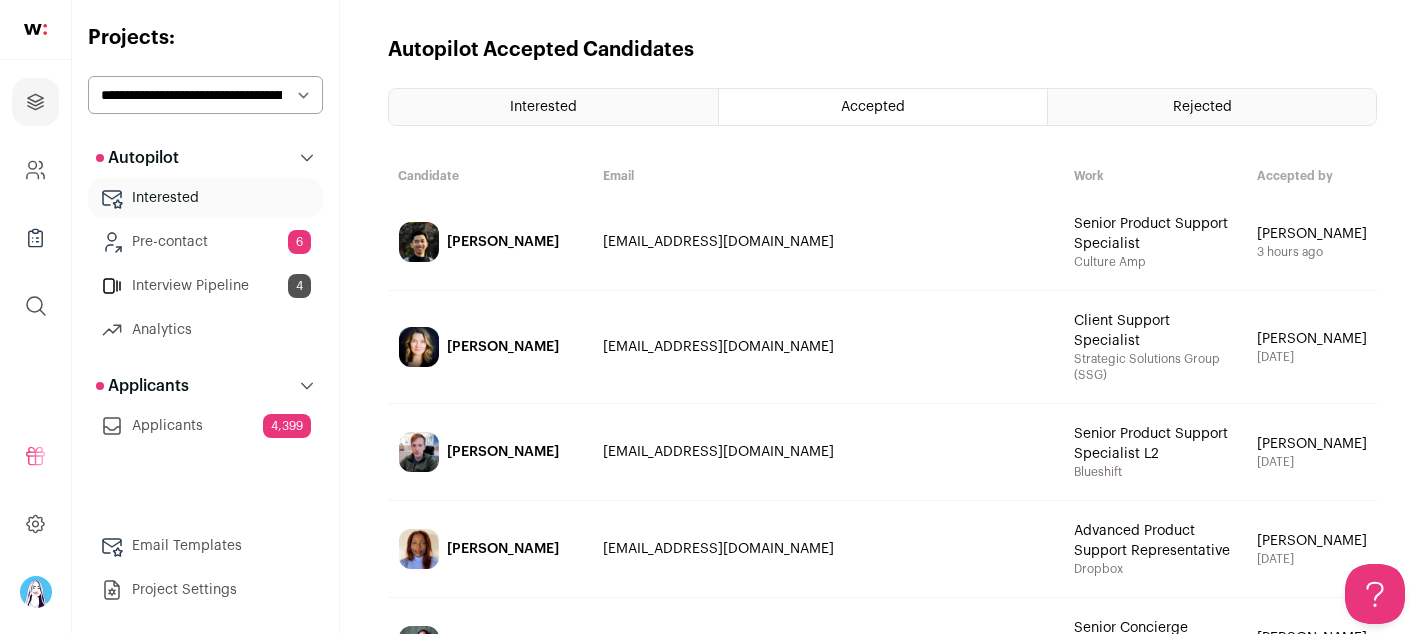 click on "Interested" at bounding box center (553, 107) 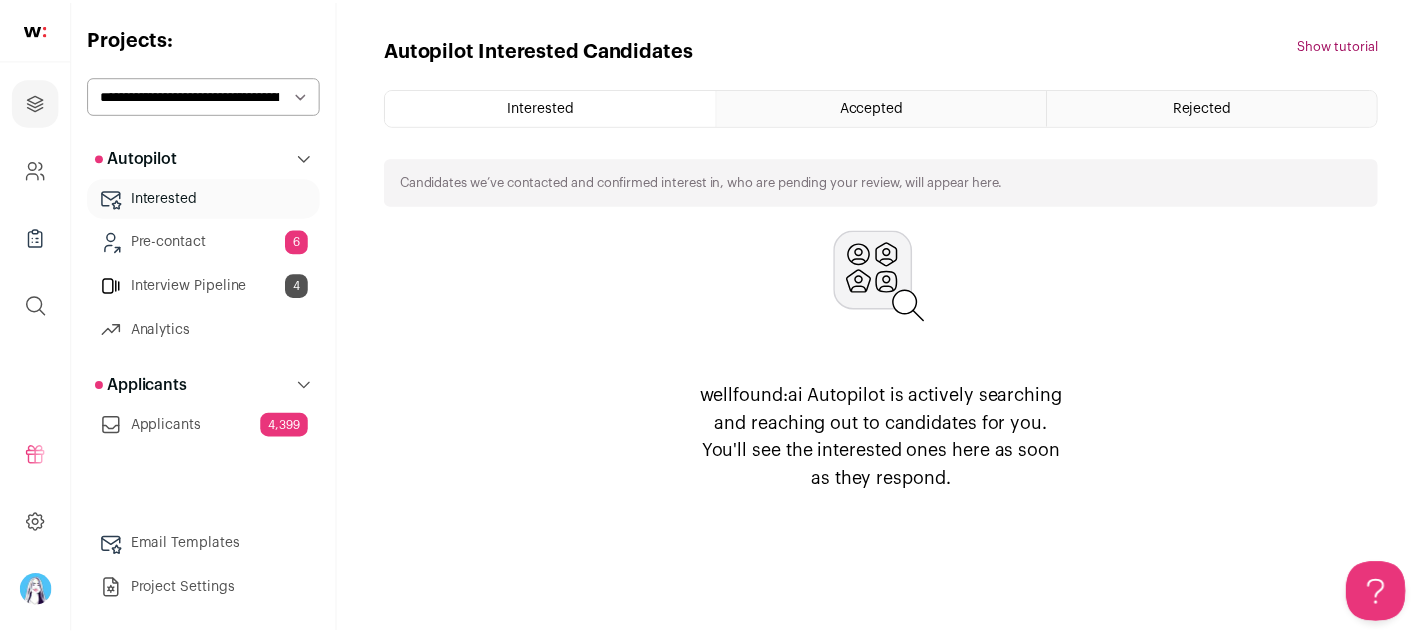 scroll, scrollTop: 0, scrollLeft: 0, axis: both 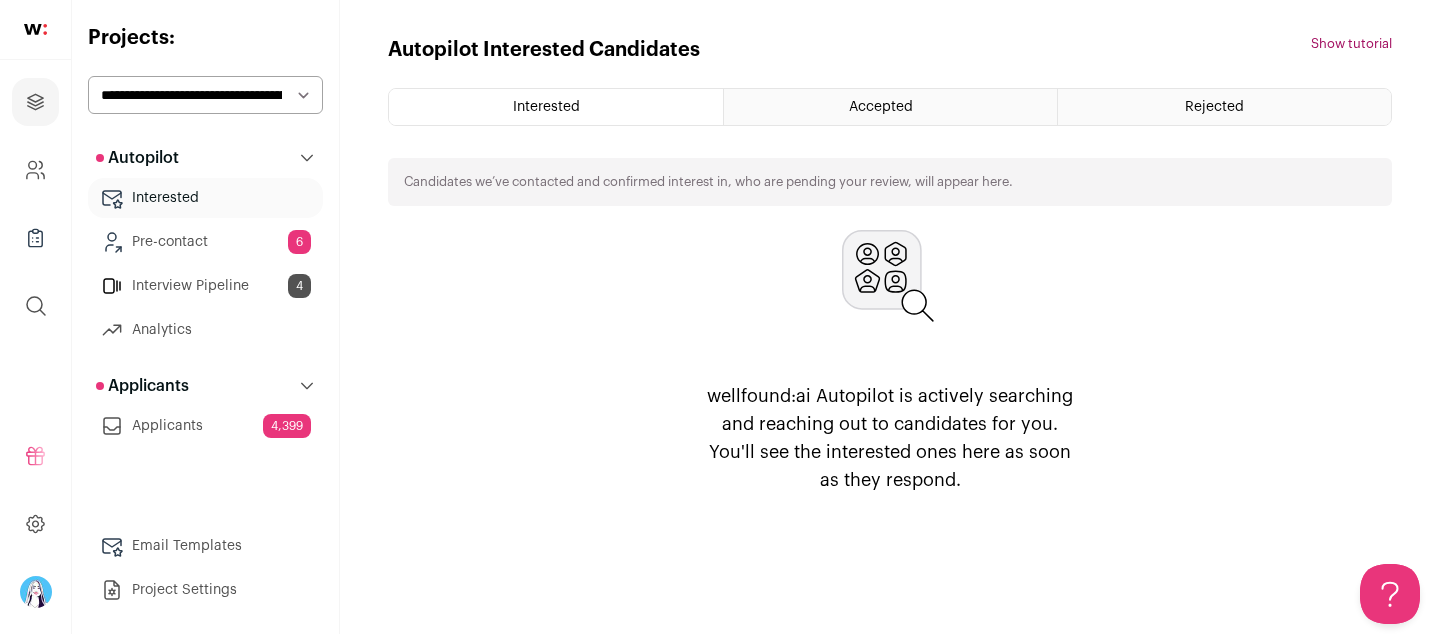 click on "Applicants
4,399" at bounding box center (205, 426) 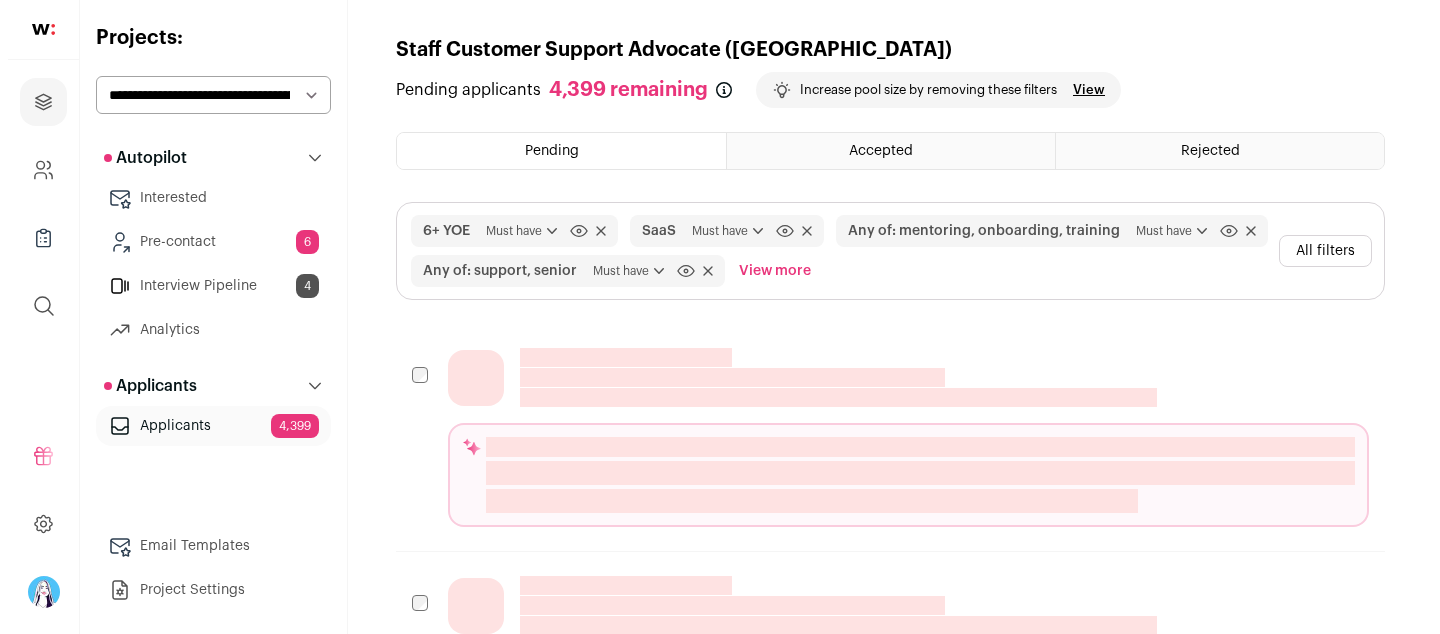 scroll, scrollTop: 0, scrollLeft: 0, axis: both 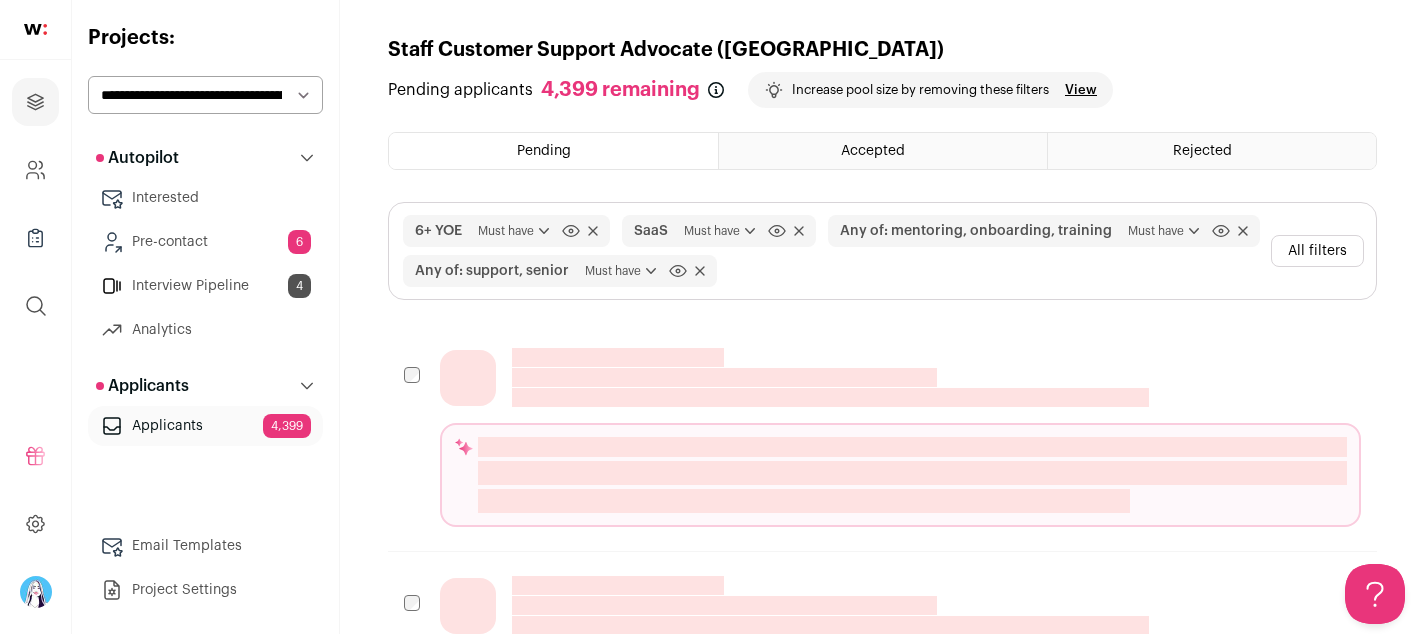 click on "All filters" at bounding box center [1317, 251] 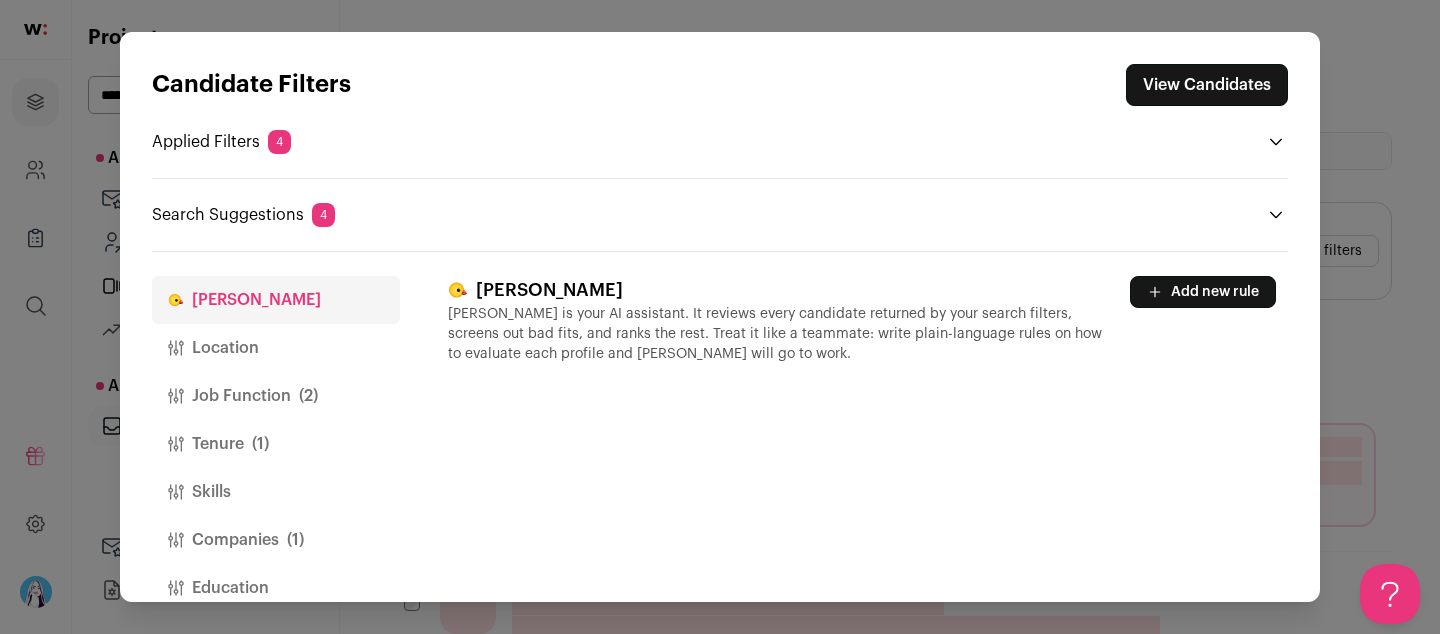 type 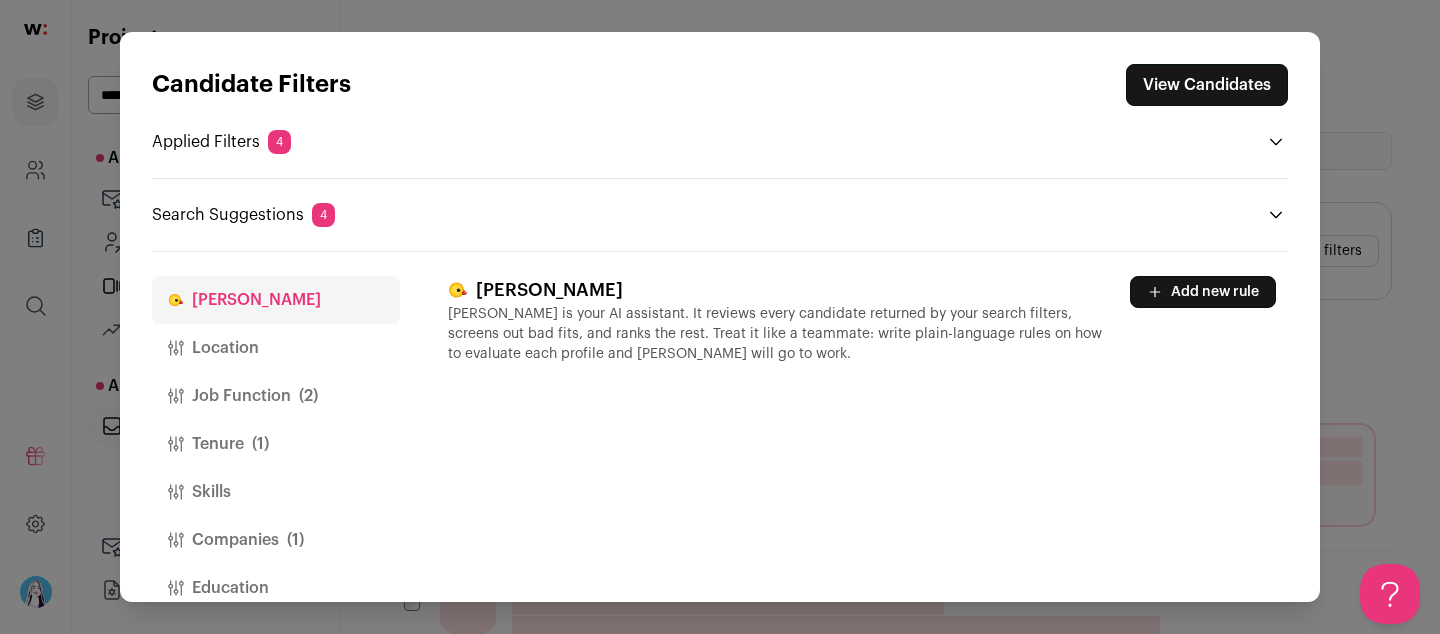 click on "Job Function
(2)" at bounding box center (276, 396) 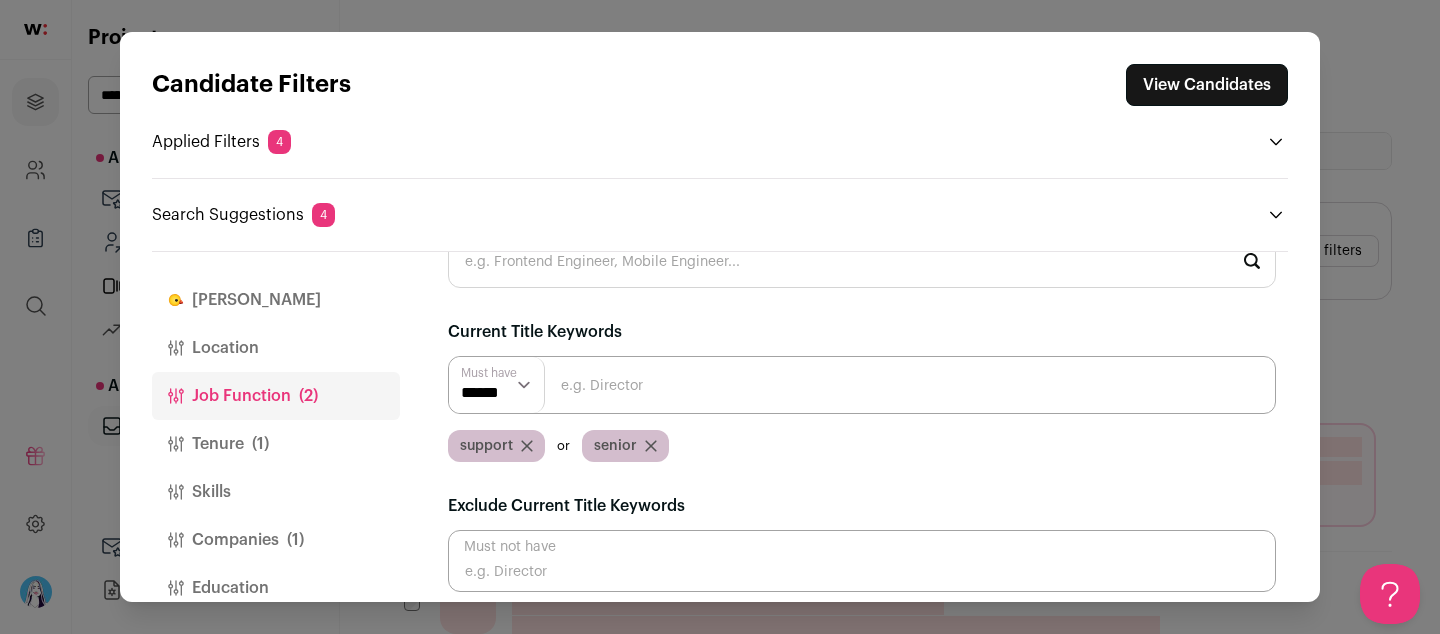 scroll, scrollTop: 86, scrollLeft: 0, axis: vertical 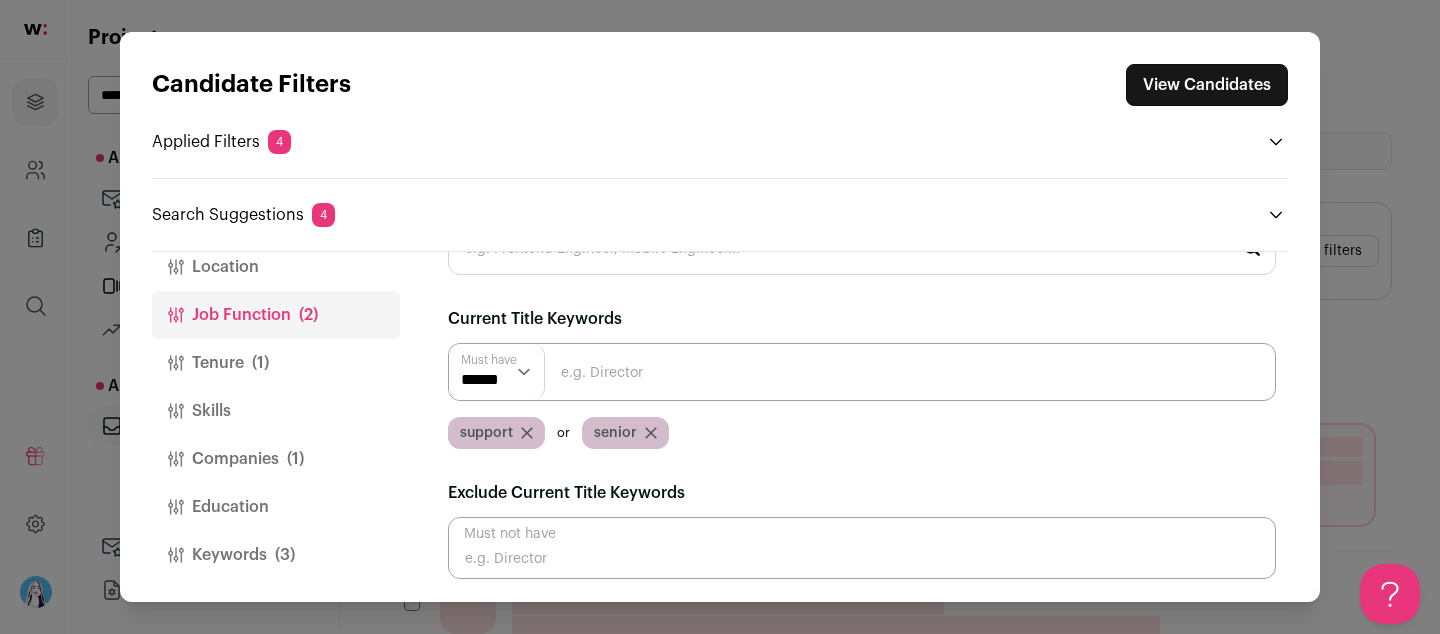 click on "Keywords
(3)" at bounding box center (276, 555) 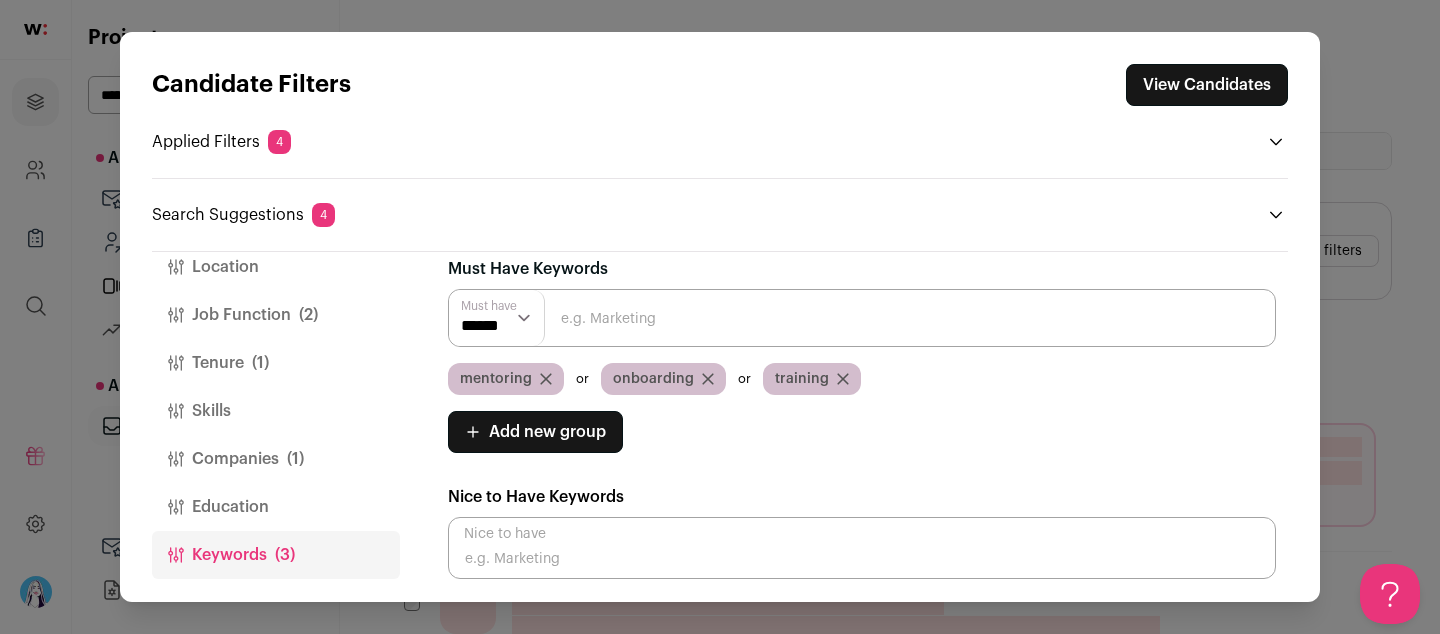 click on "Add new group
Must have
******
******" at bounding box center (862, 432) 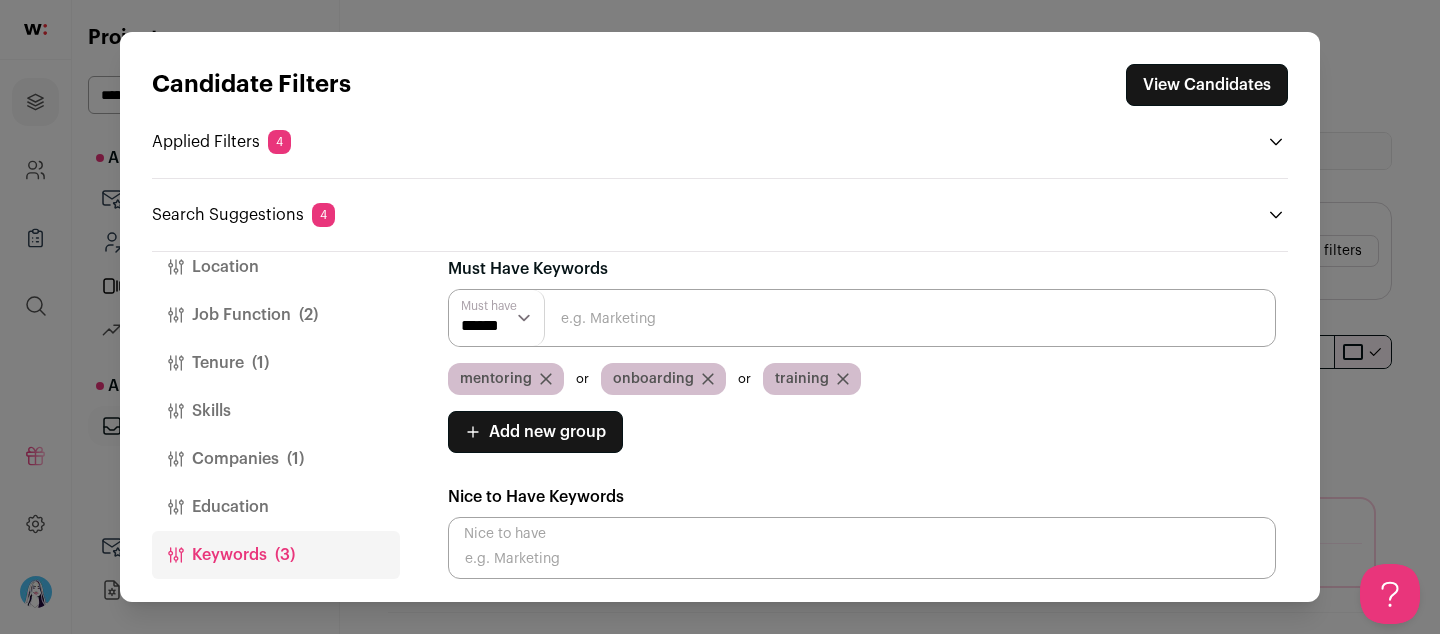 click on "Tenure
(1)" at bounding box center [276, 363] 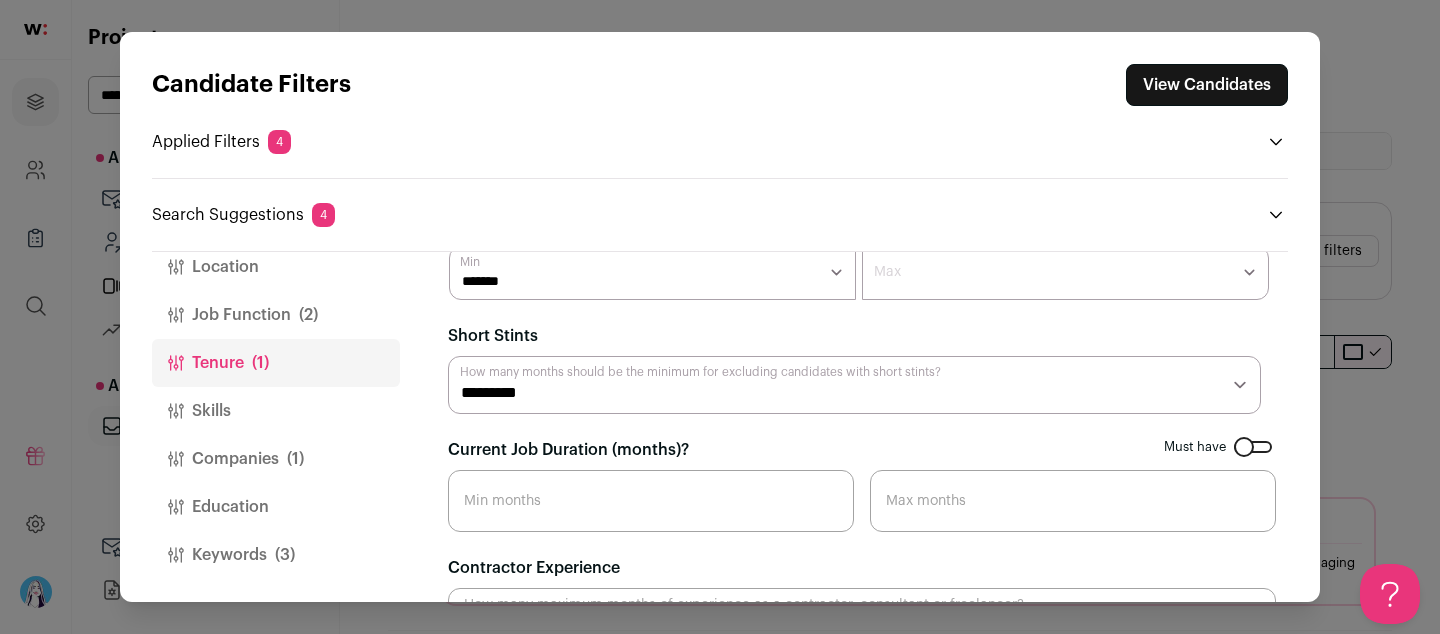 scroll, scrollTop: 0, scrollLeft: 0, axis: both 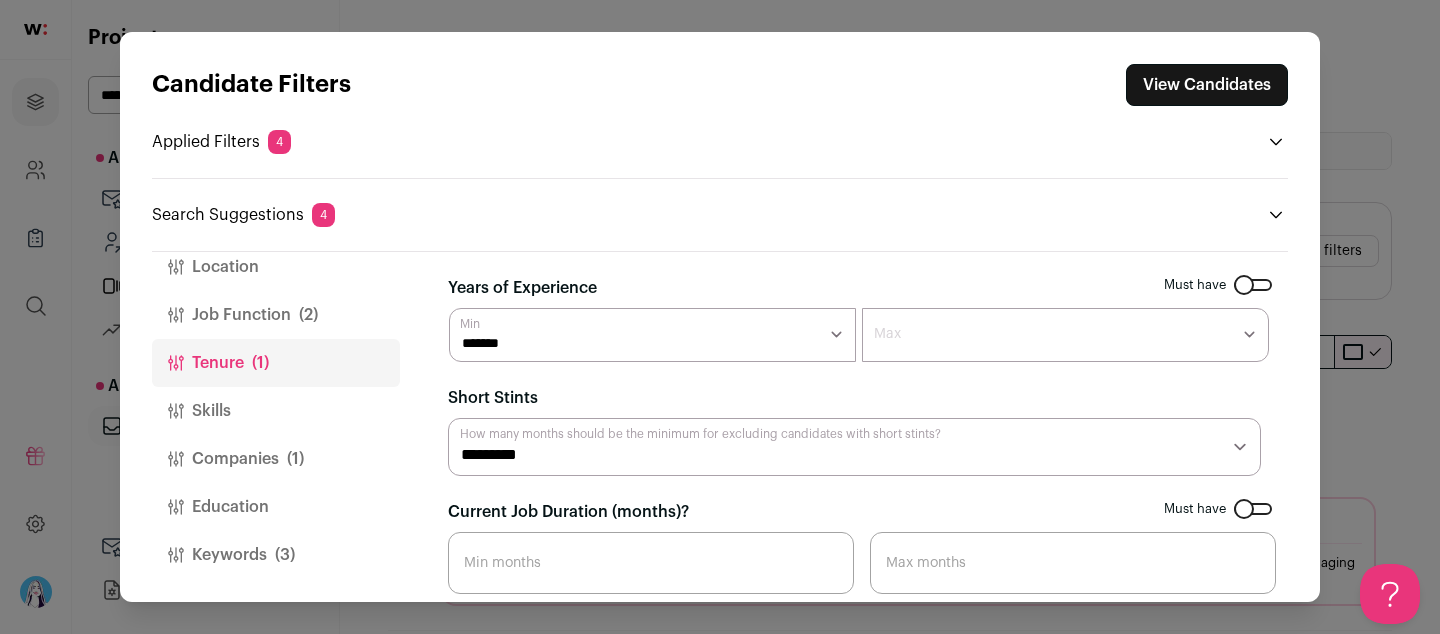 click on "Companies
(1)" at bounding box center [276, 459] 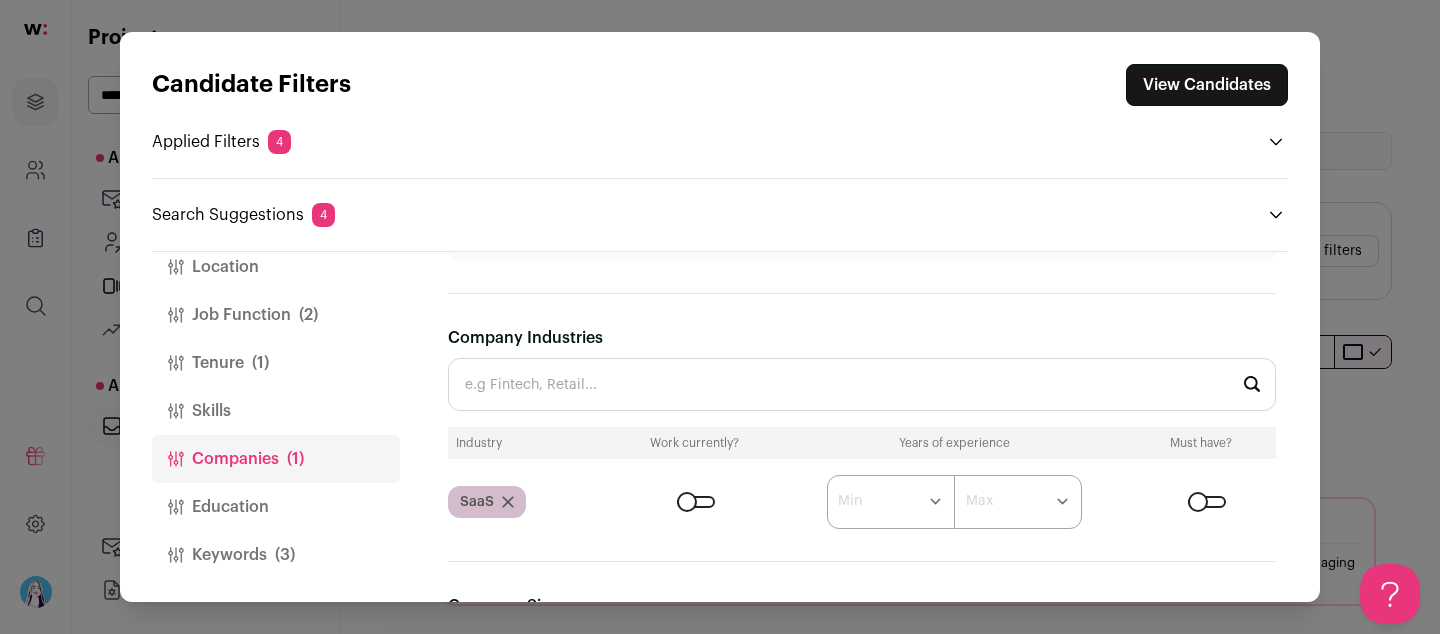scroll, scrollTop: 876, scrollLeft: 0, axis: vertical 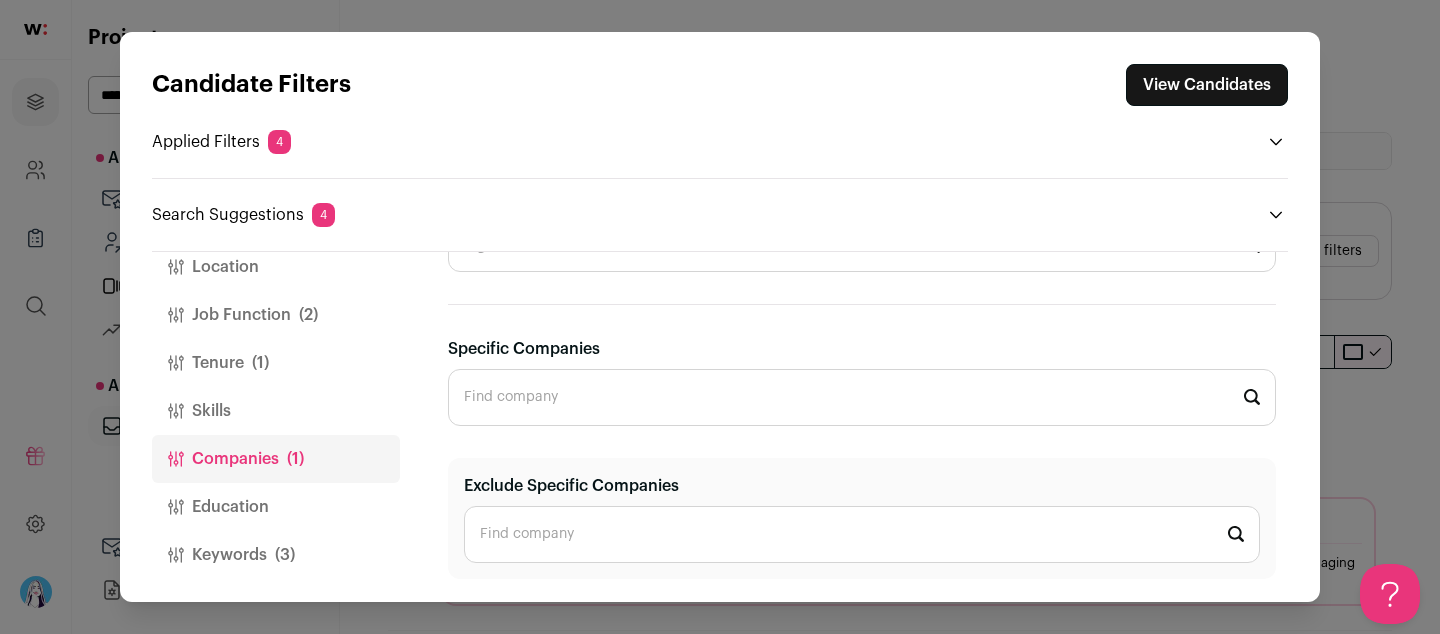 click on "(3)" at bounding box center (285, 555) 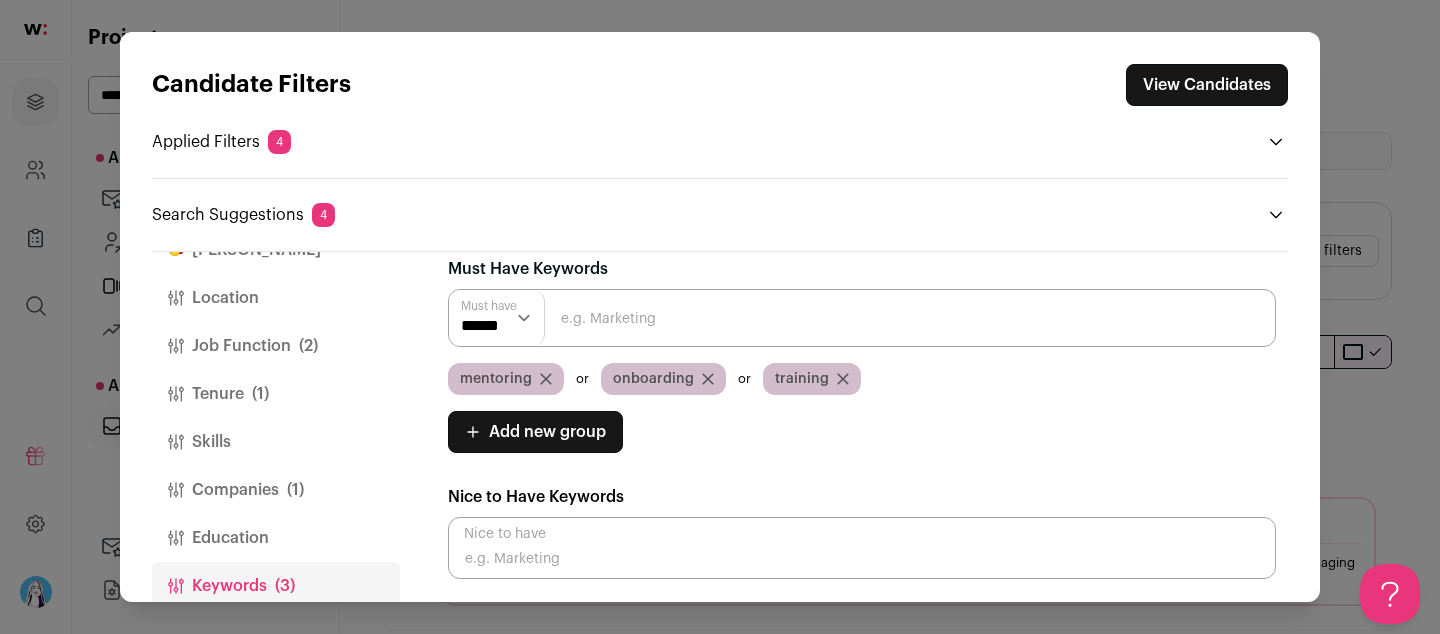 scroll, scrollTop: 0, scrollLeft: 0, axis: both 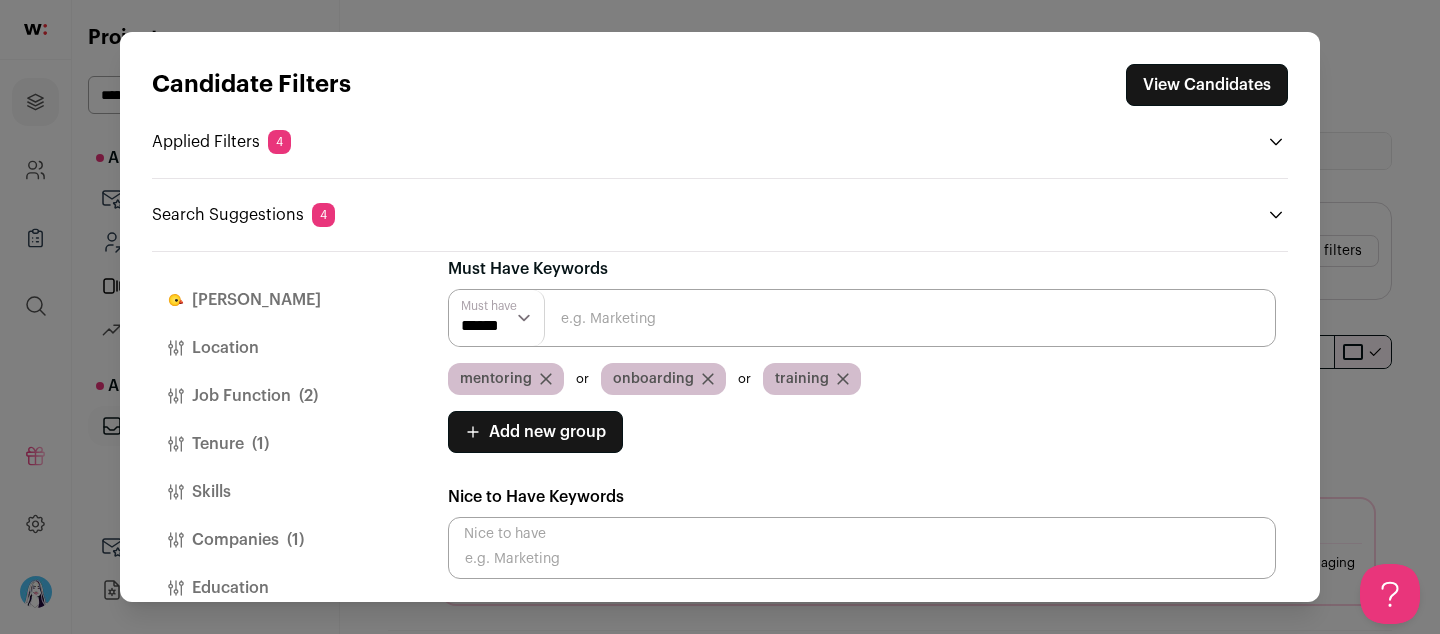 click on "Finch
Location
Job Function
(2)
Tenure
(1)
Skills
Companies
(1)
Education
Keywords
(3)
Finch
Add new rule" at bounding box center (720, 427) 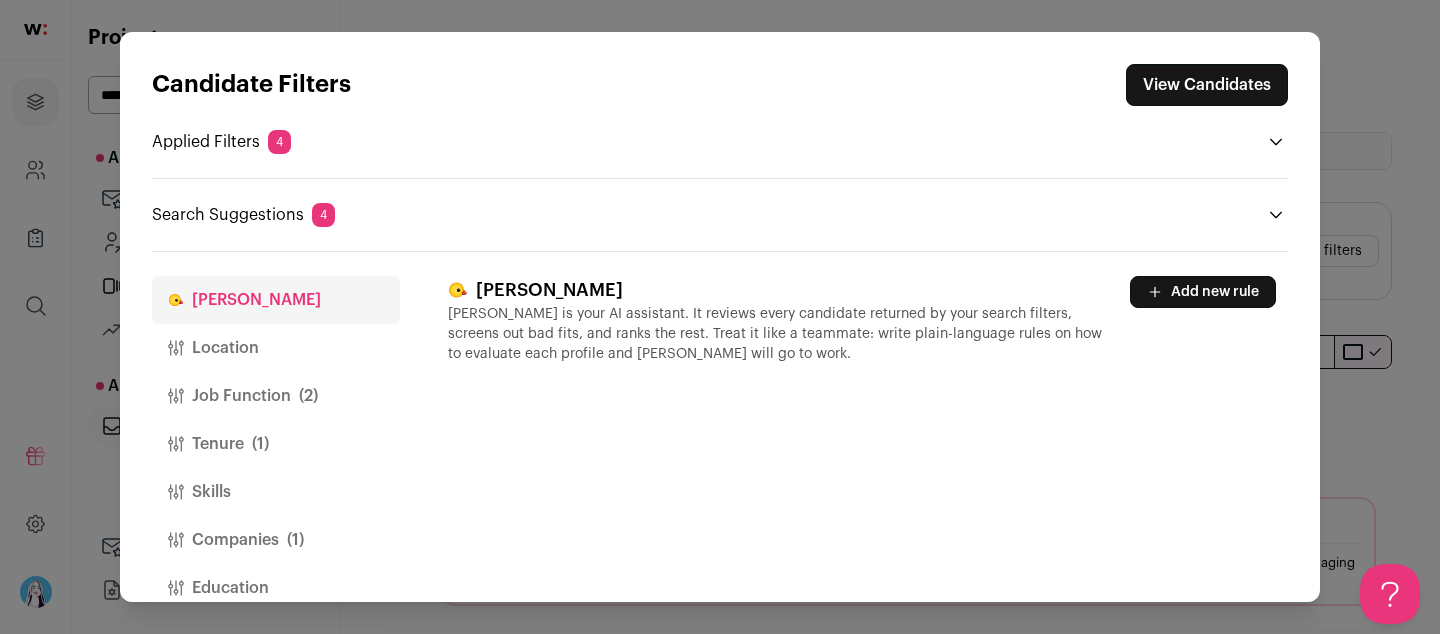 scroll, scrollTop: 0, scrollLeft: 0, axis: both 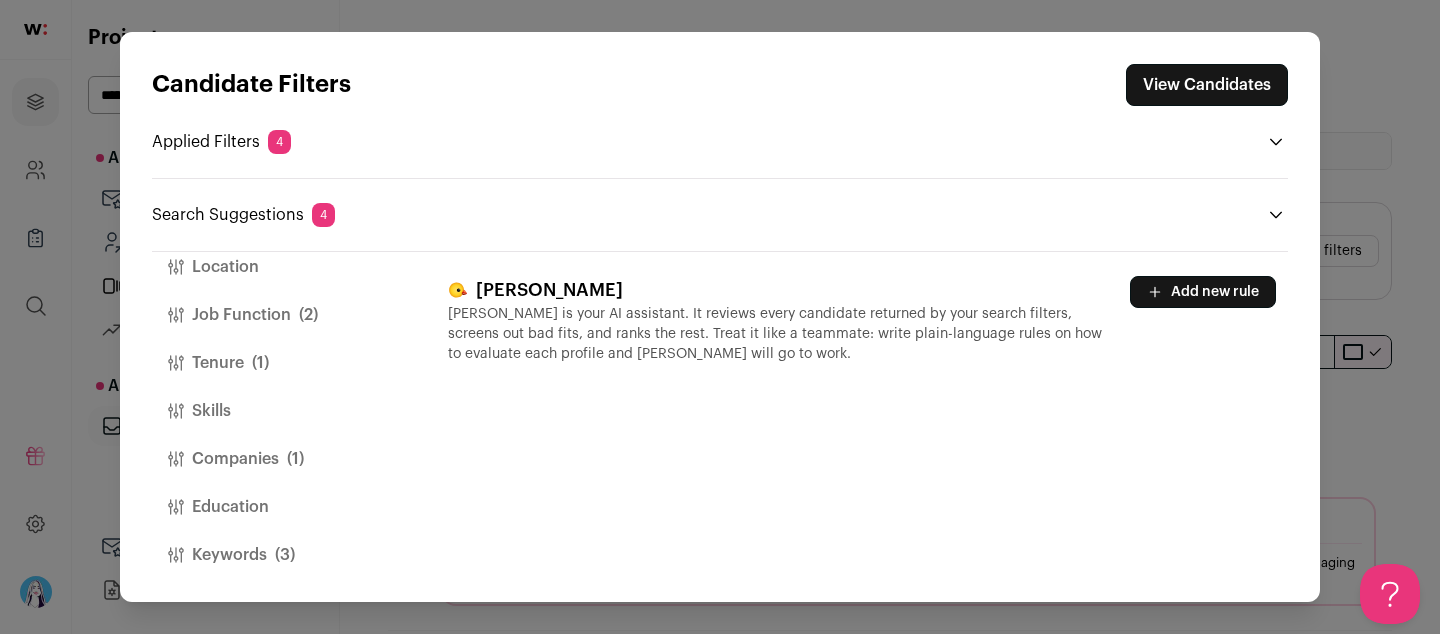 click on "Education" at bounding box center (276, 507) 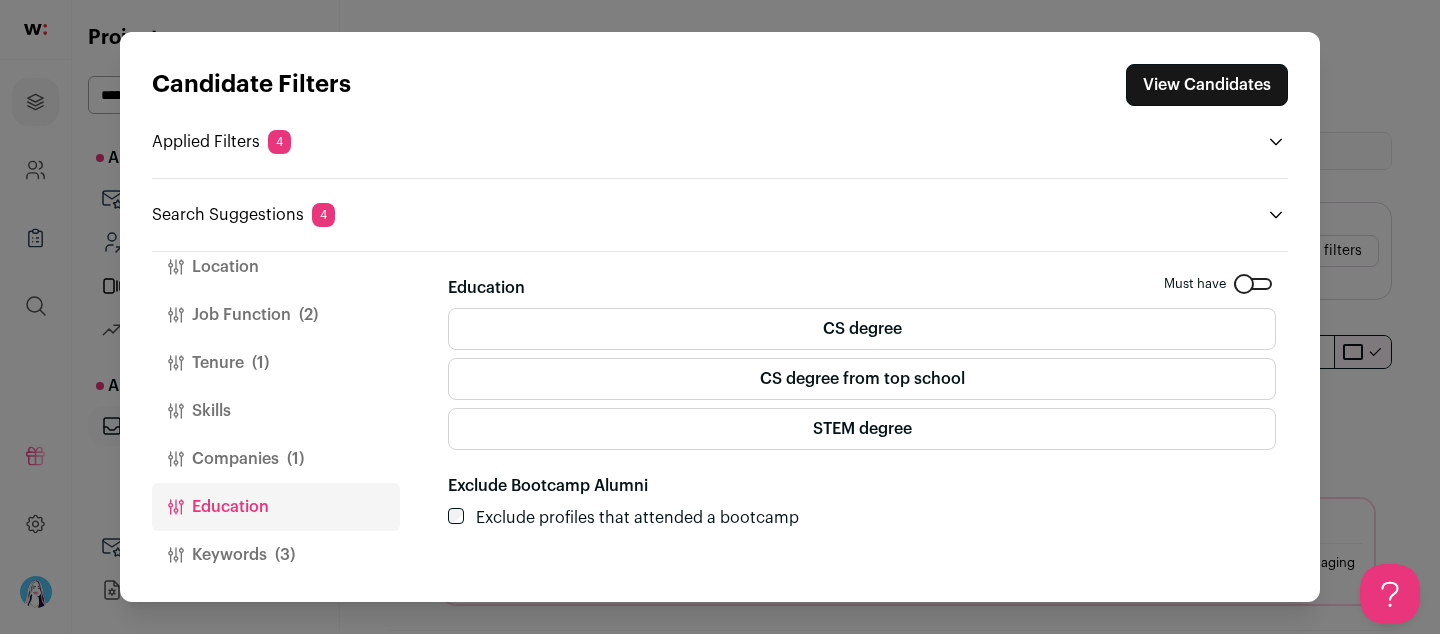 click on "Keywords
(3)" at bounding box center [276, 555] 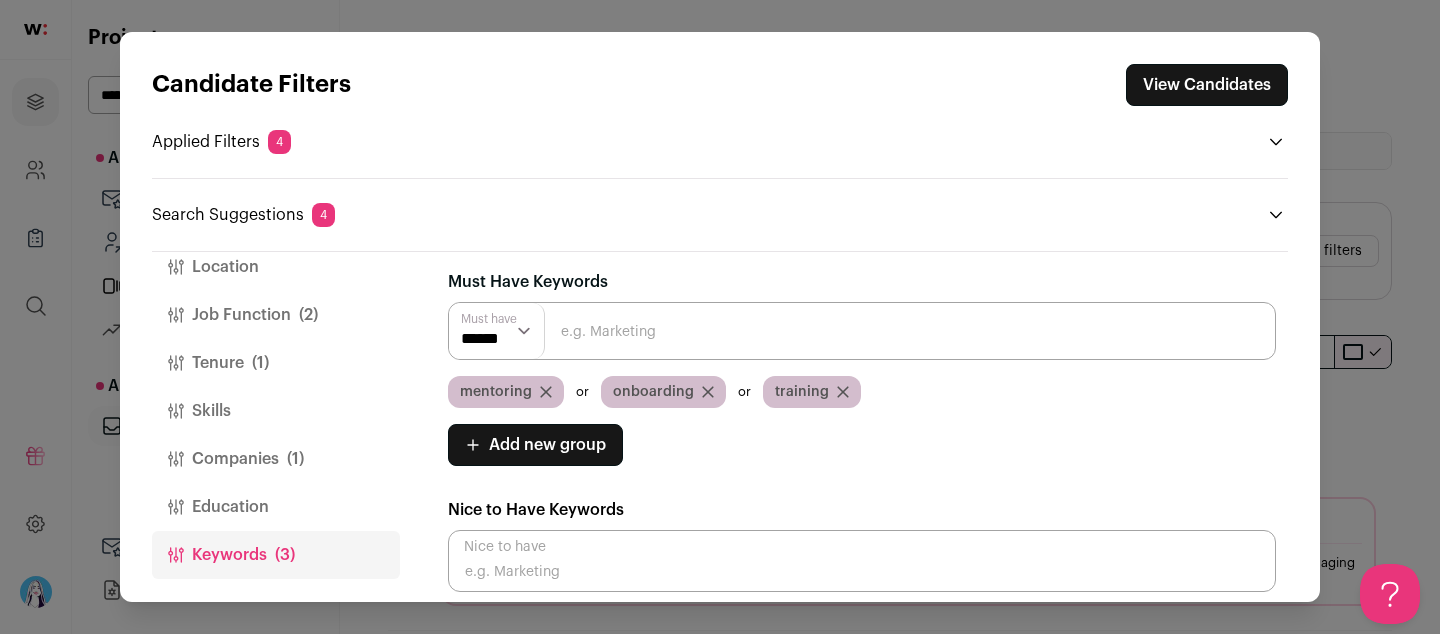 scroll, scrollTop: 0, scrollLeft: 0, axis: both 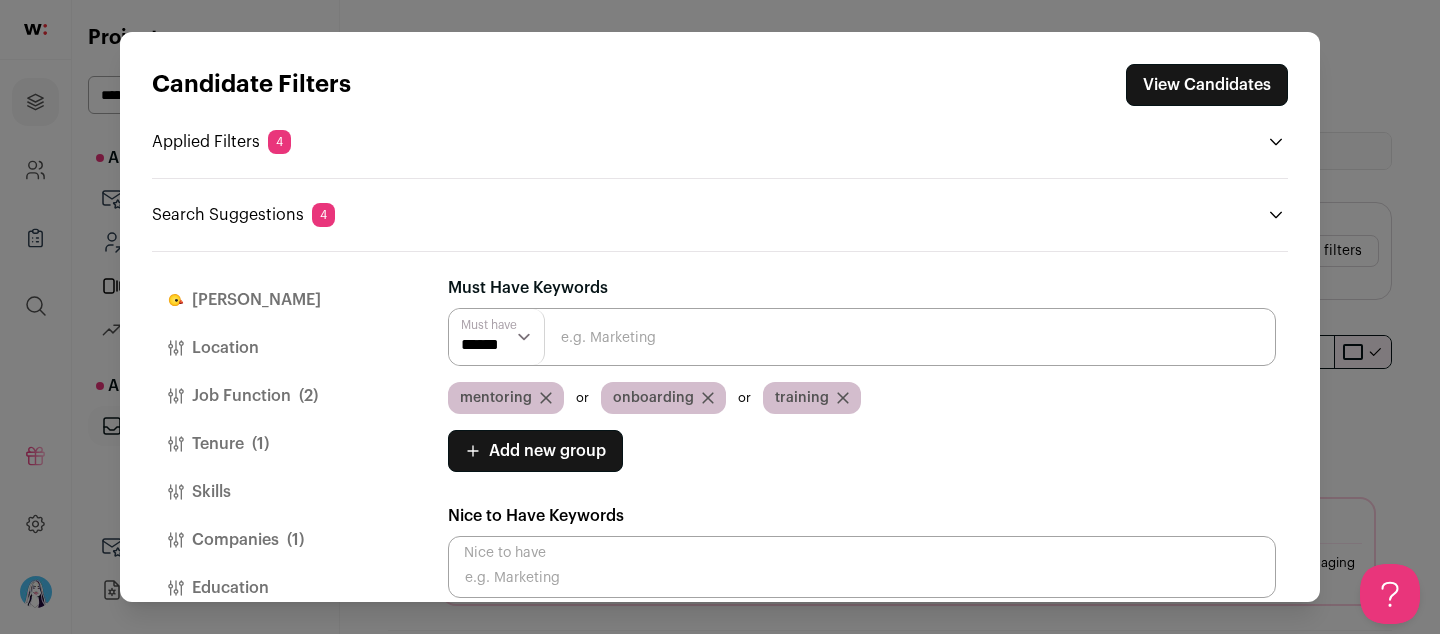 click on "Finch" at bounding box center (276, 300) 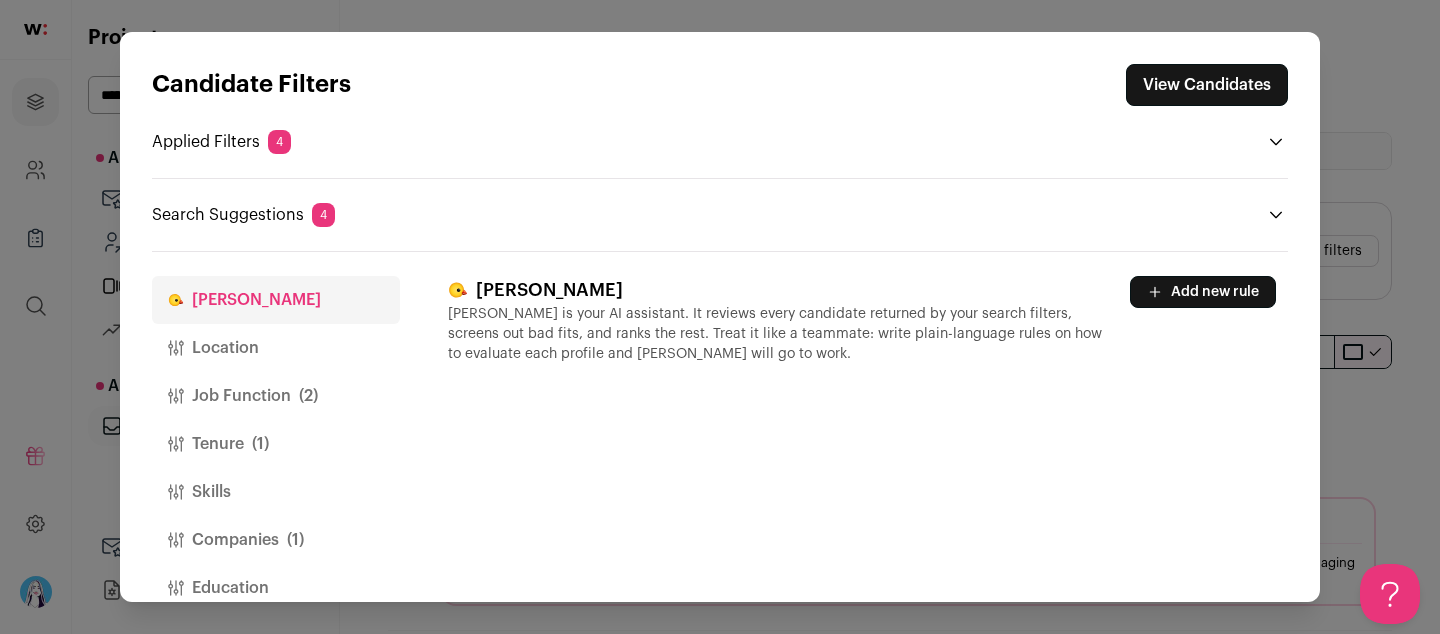 click on "Location" at bounding box center (276, 348) 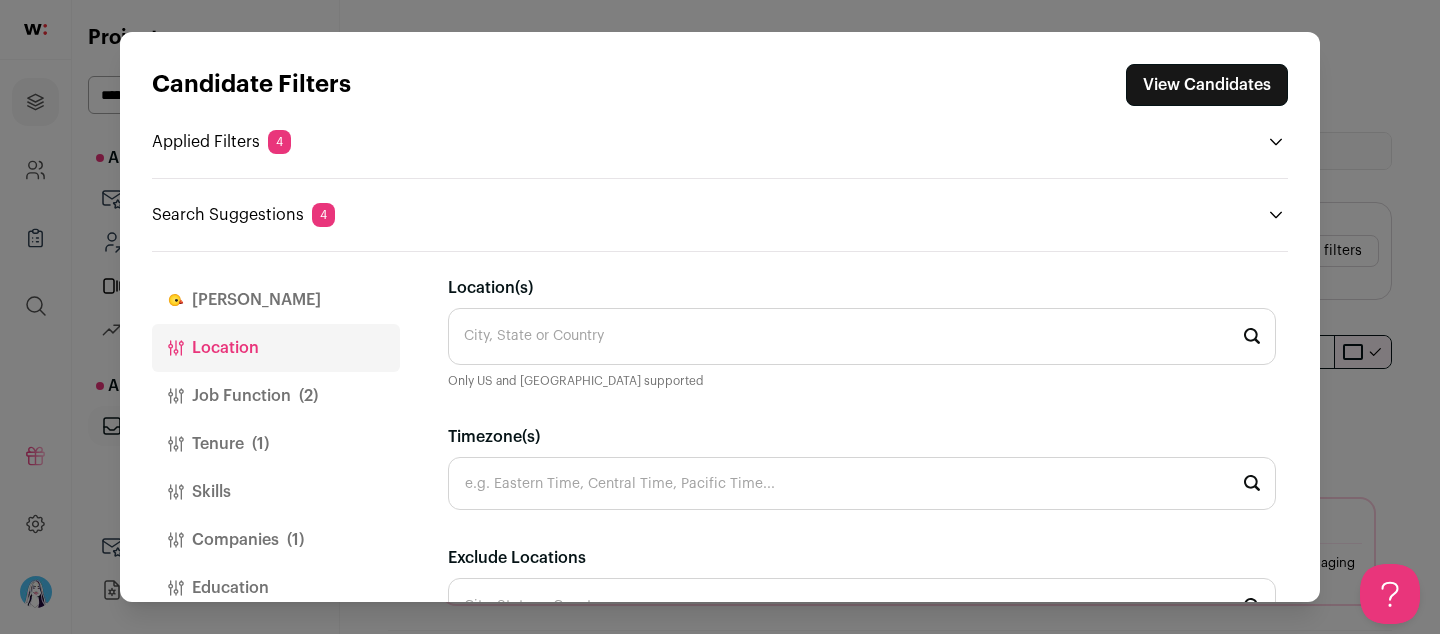click on "Job Function
(2)" at bounding box center [276, 396] 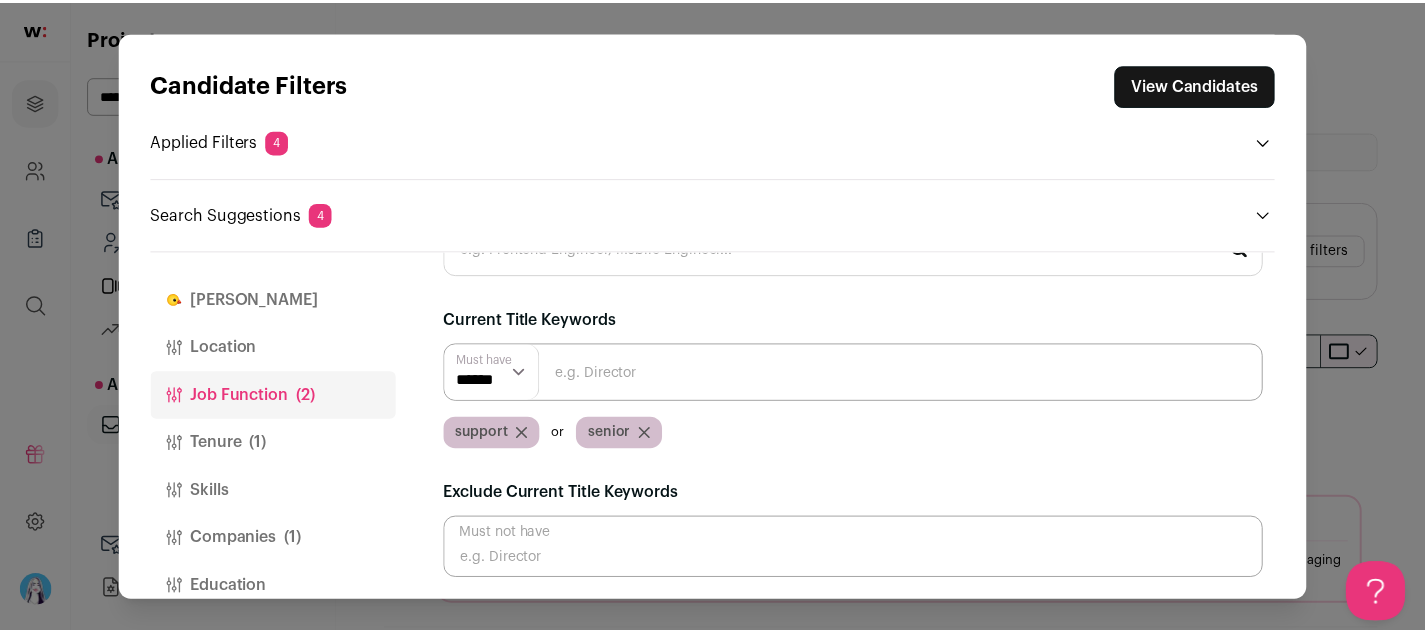 scroll, scrollTop: 86, scrollLeft: 0, axis: vertical 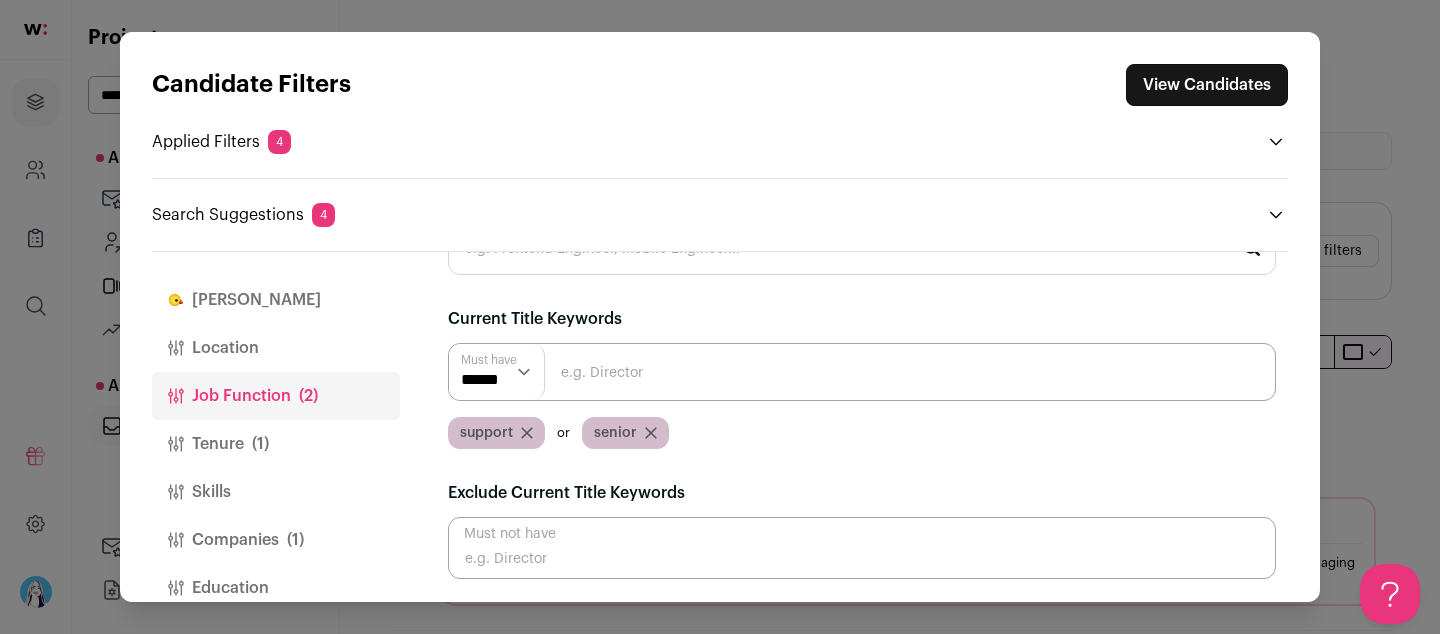click on "Current Title Keywords" at bounding box center (535, 319) 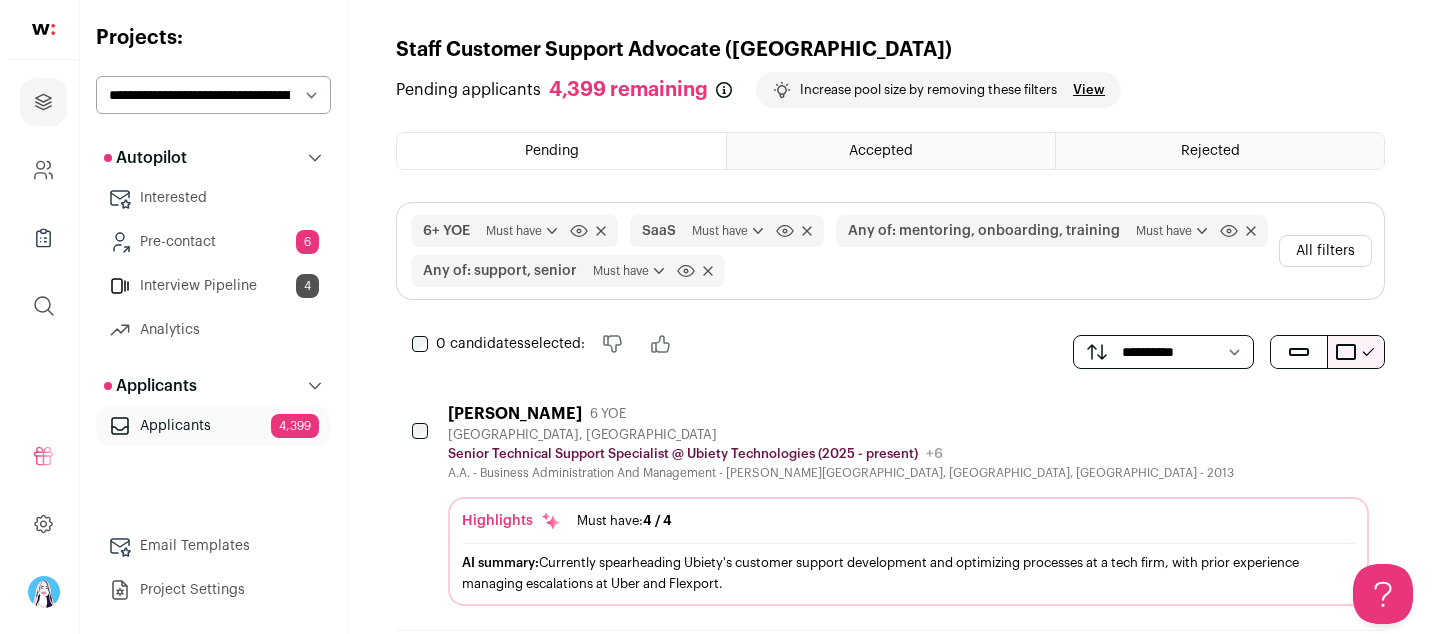 scroll, scrollTop: 179, scrollLeft: 0, axis: vertical 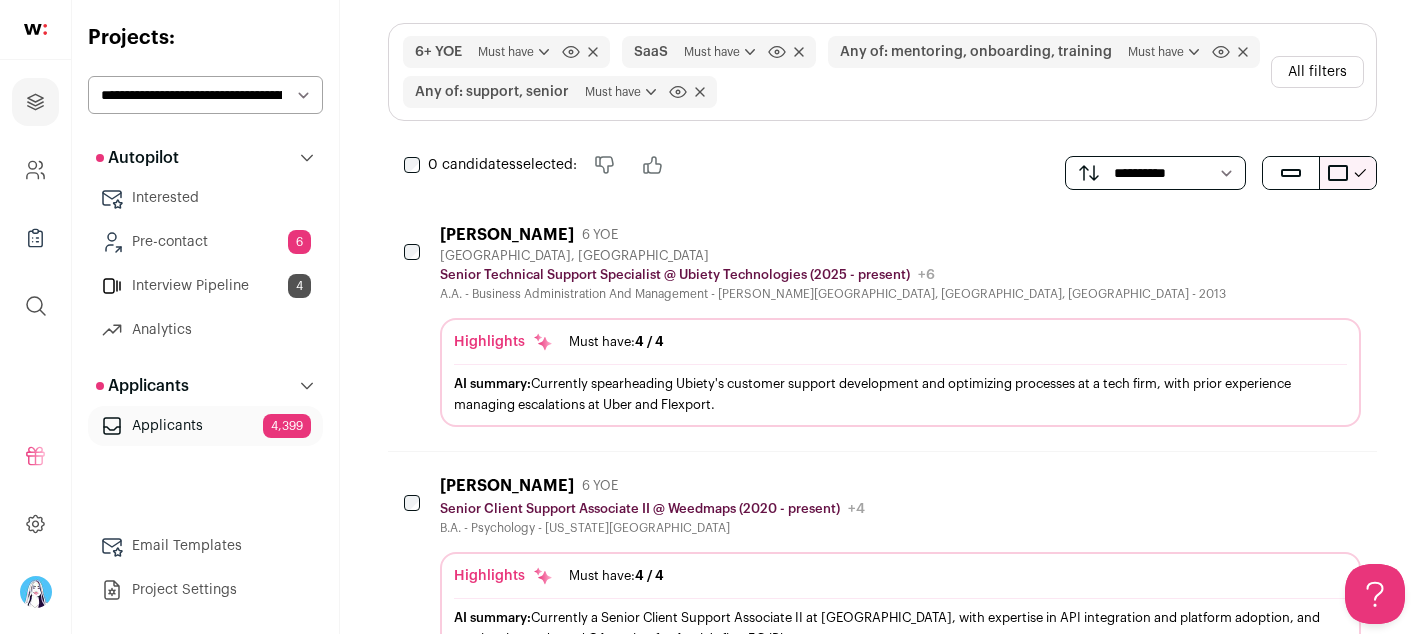 click on "Trinere Perkins
6 YOE
Chicago, IL
Senior Technical Support Specialist @ Ubiety Technologies
(2025 - present)
Ubiety Technologies
Public / Private
Private
Valuation
Unknown
+6
Tier 2 Technical Support Specialist (Contractor)
Inkind (2024 - present)
---" at bounding box center [882, 326] 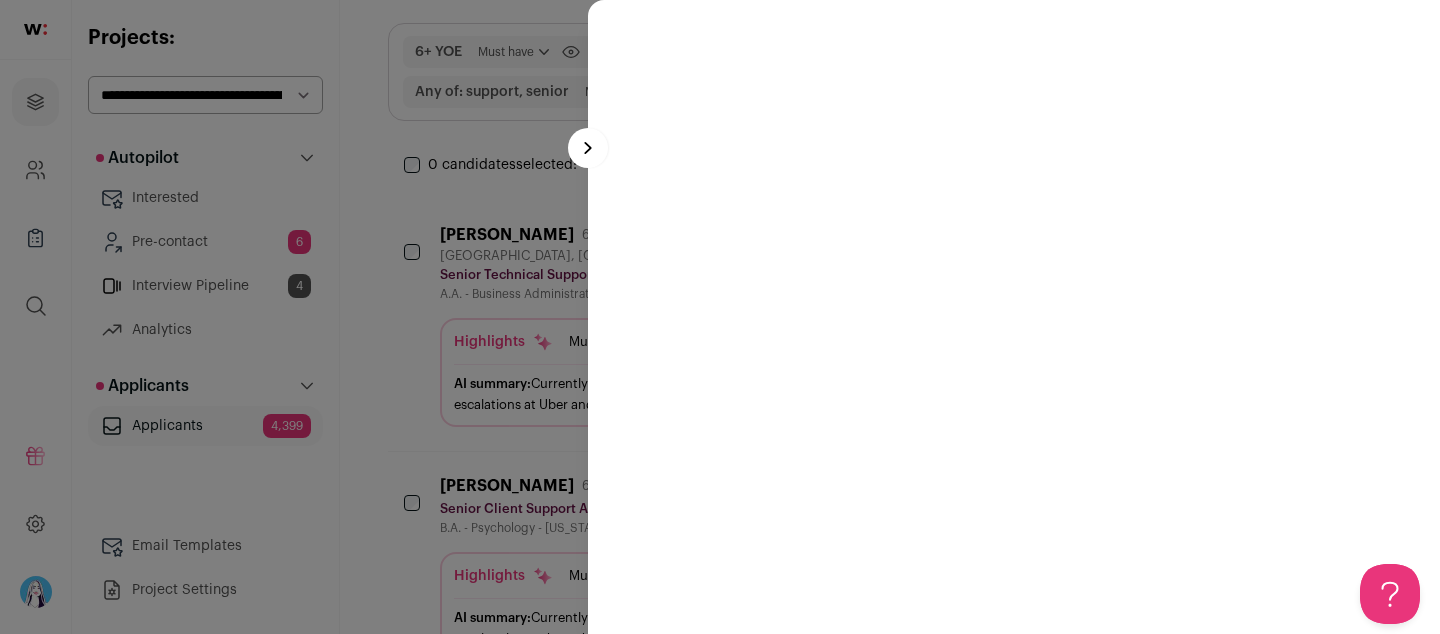 click at bounding box center (720, 317) 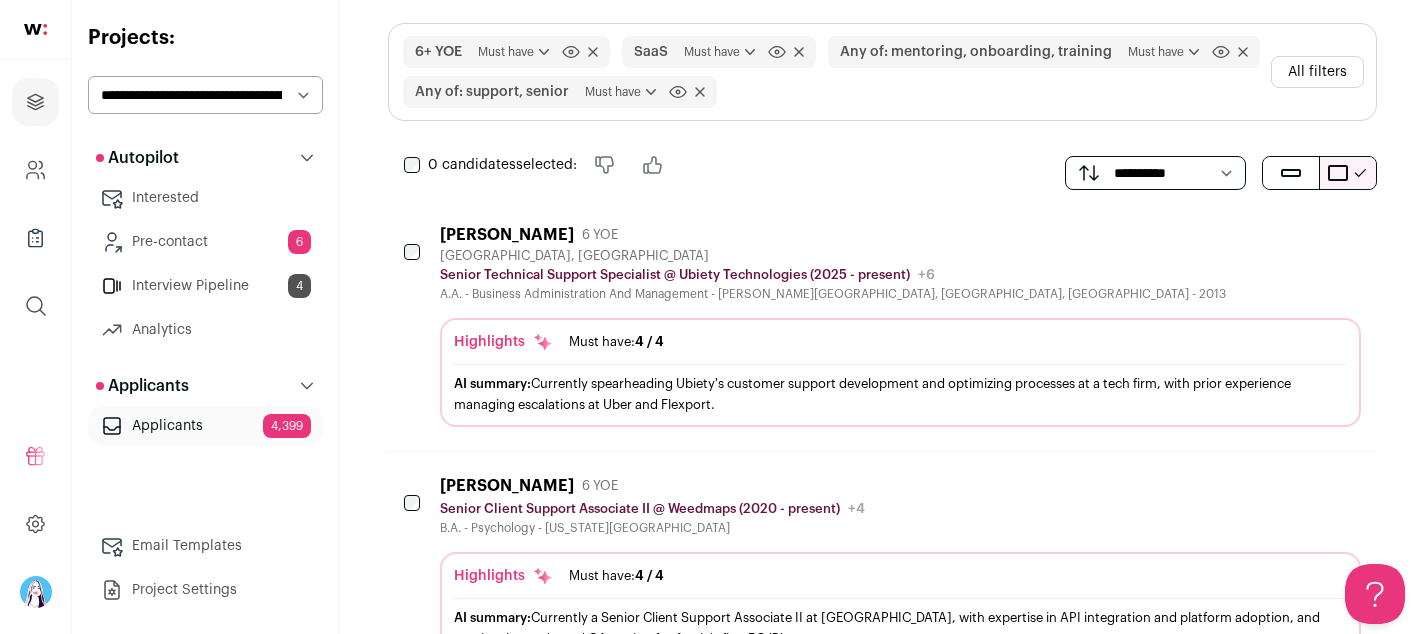 click on "All filters" at bounding box center (1317, 72) 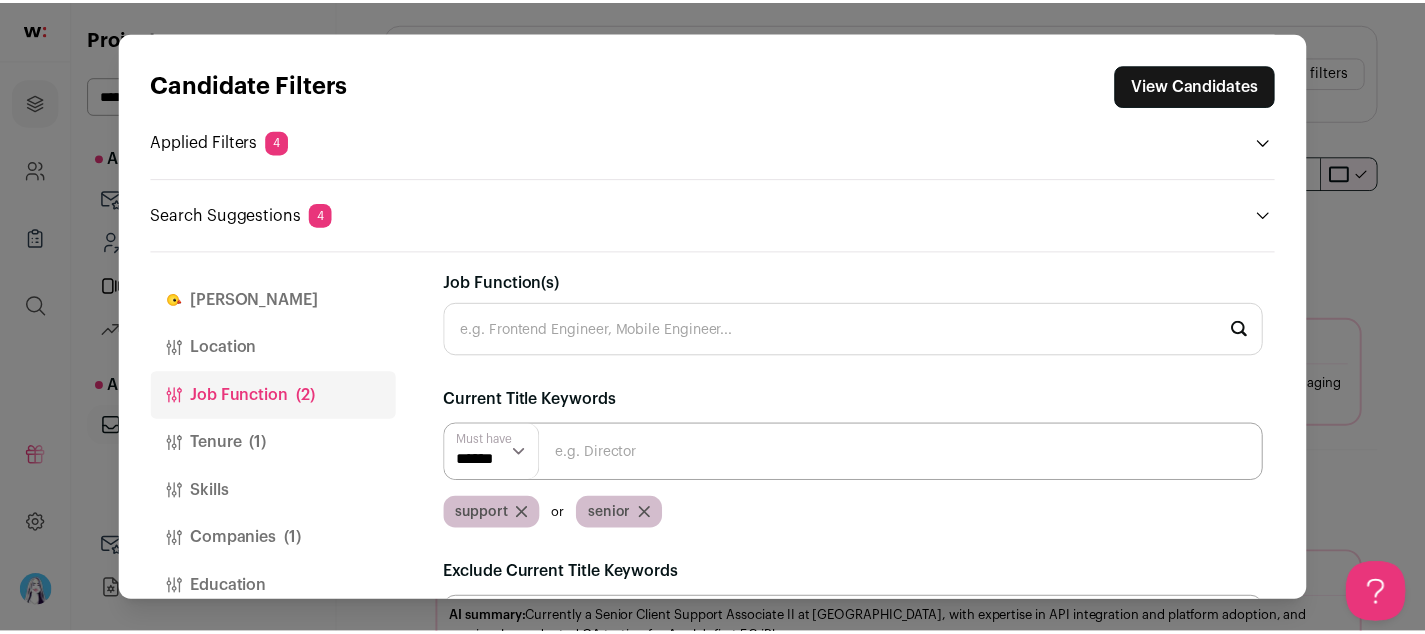 scroll, scrollTop: 0, scrollLeft: 0, axis: both 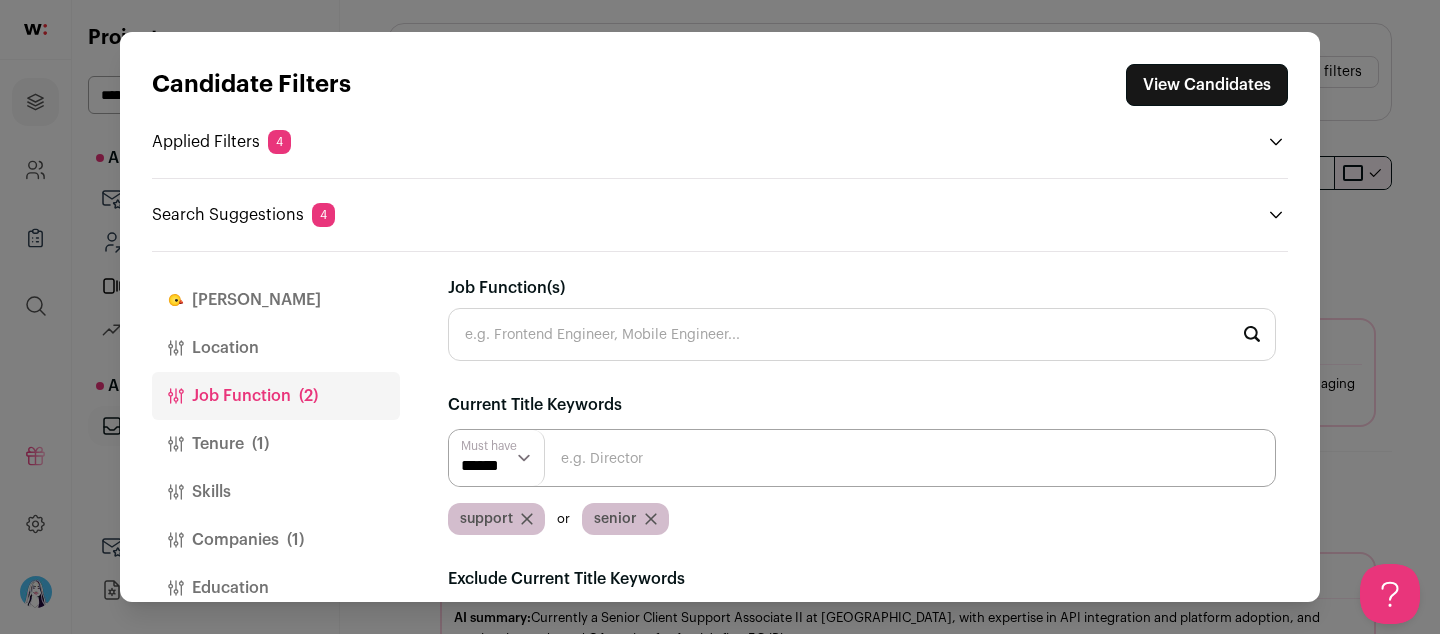 click on "View Candidates" at bounding box center [1207, 85] 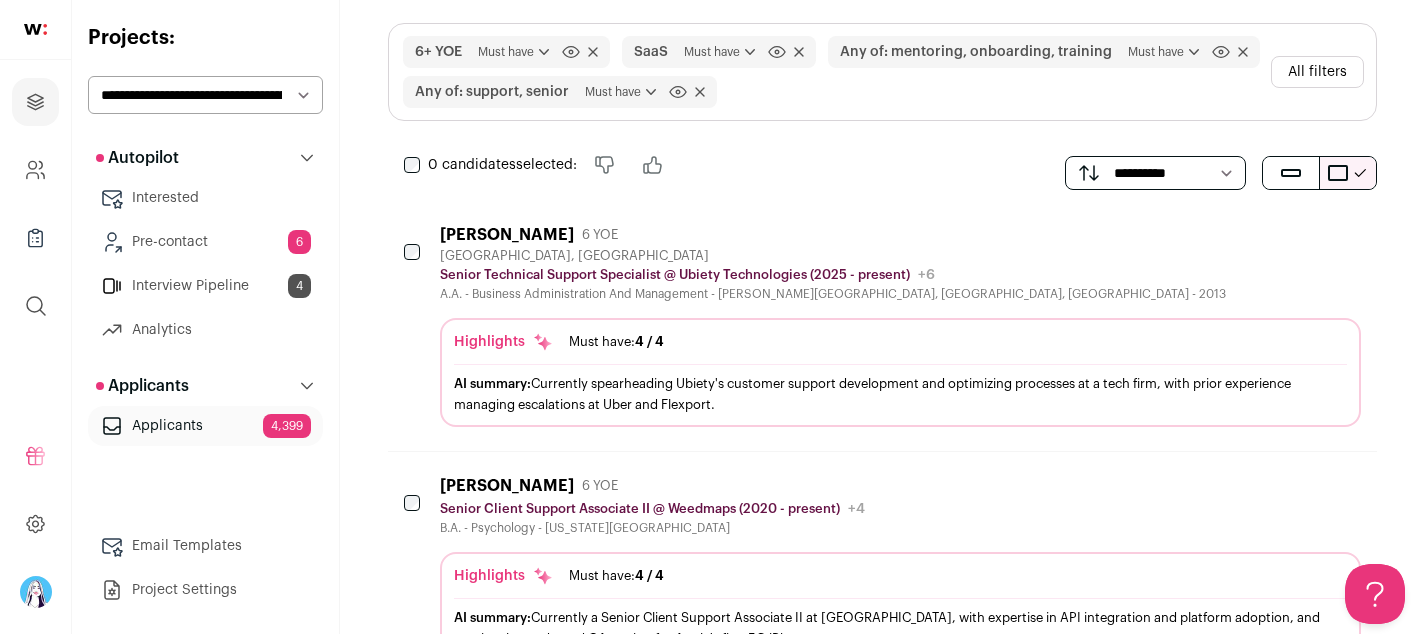 click on "Chicago, IL" at bounding box center [833, 256] 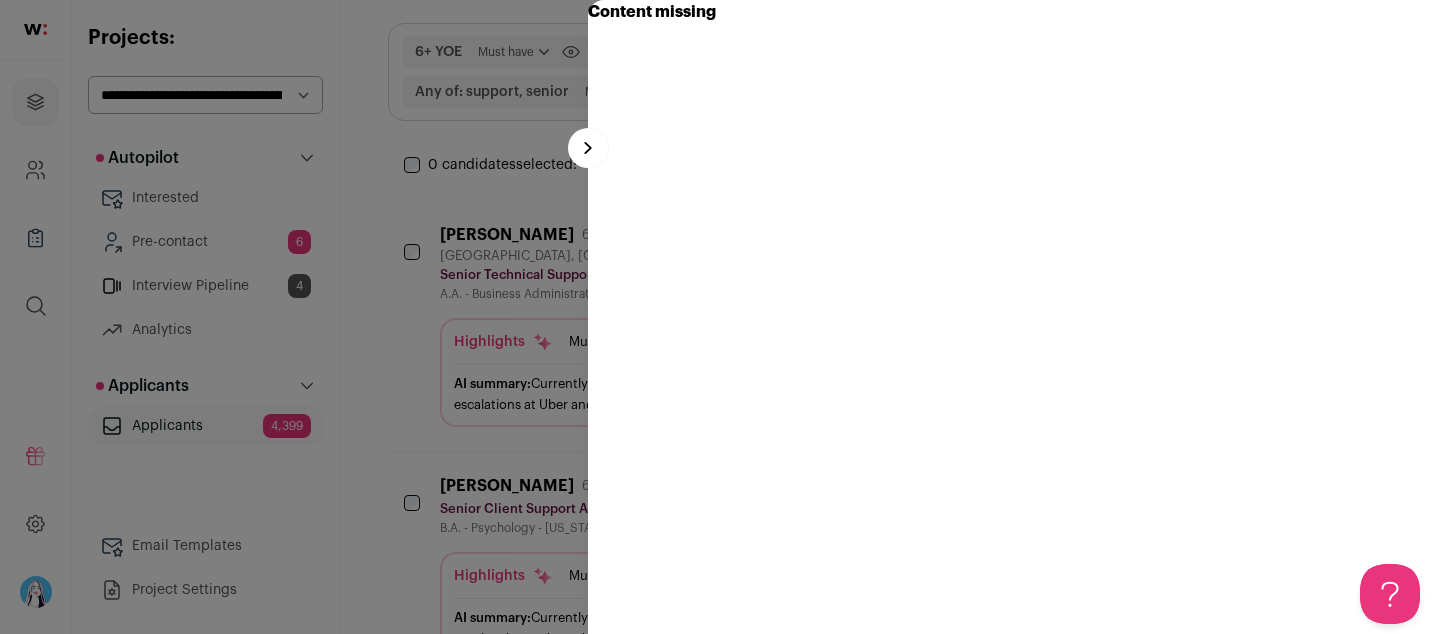 click at bounding box center [588, 148] 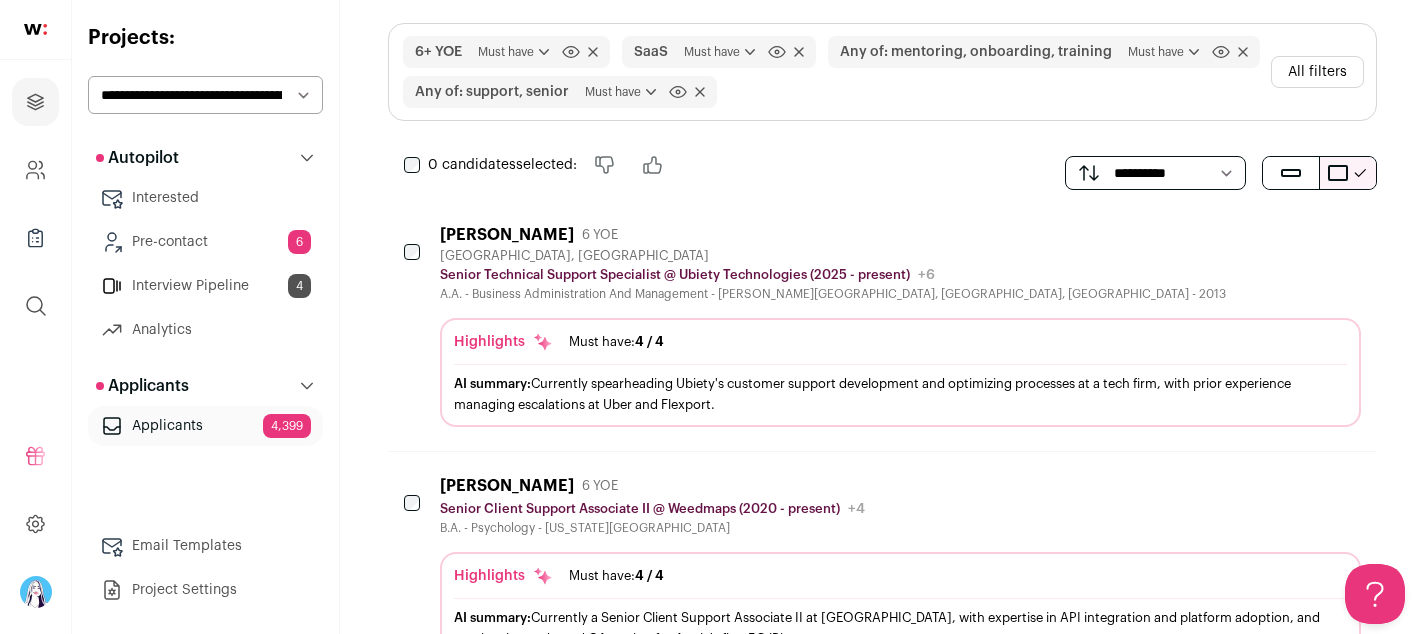 click on "Trinere Perkins
6 YOE" at bounding box center [833, 235] 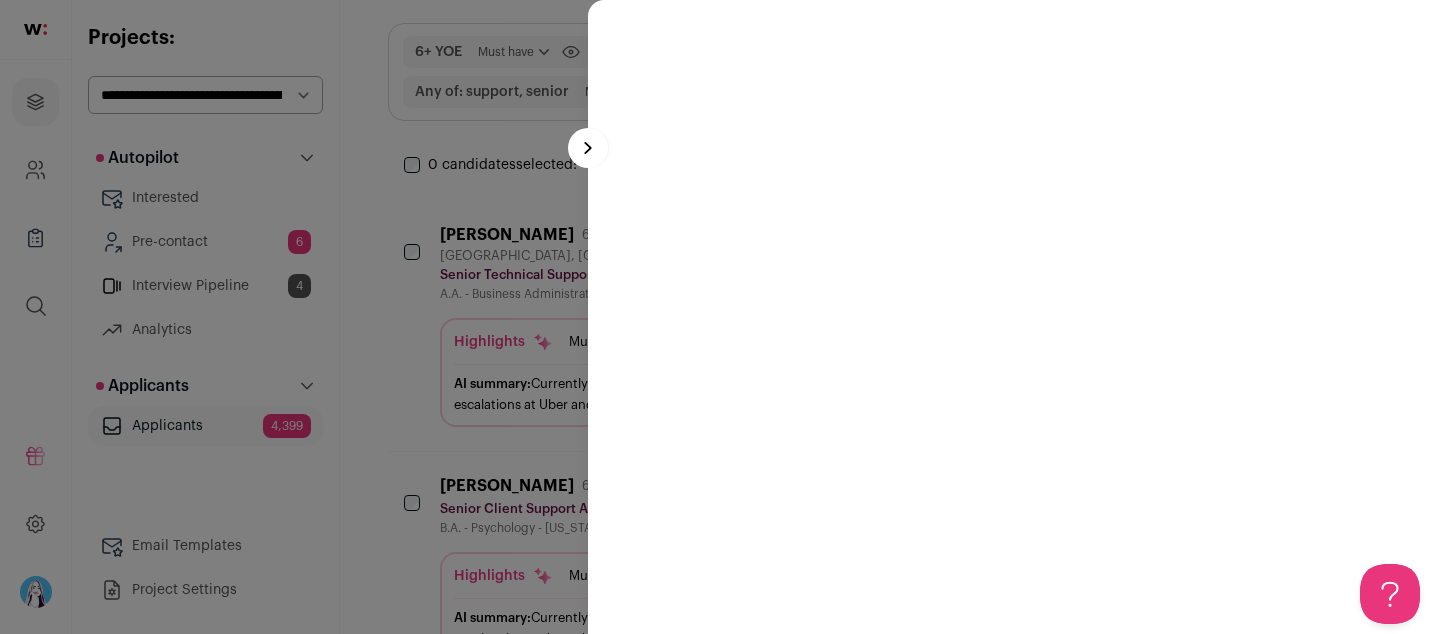 click at bounding box center [720, 317] 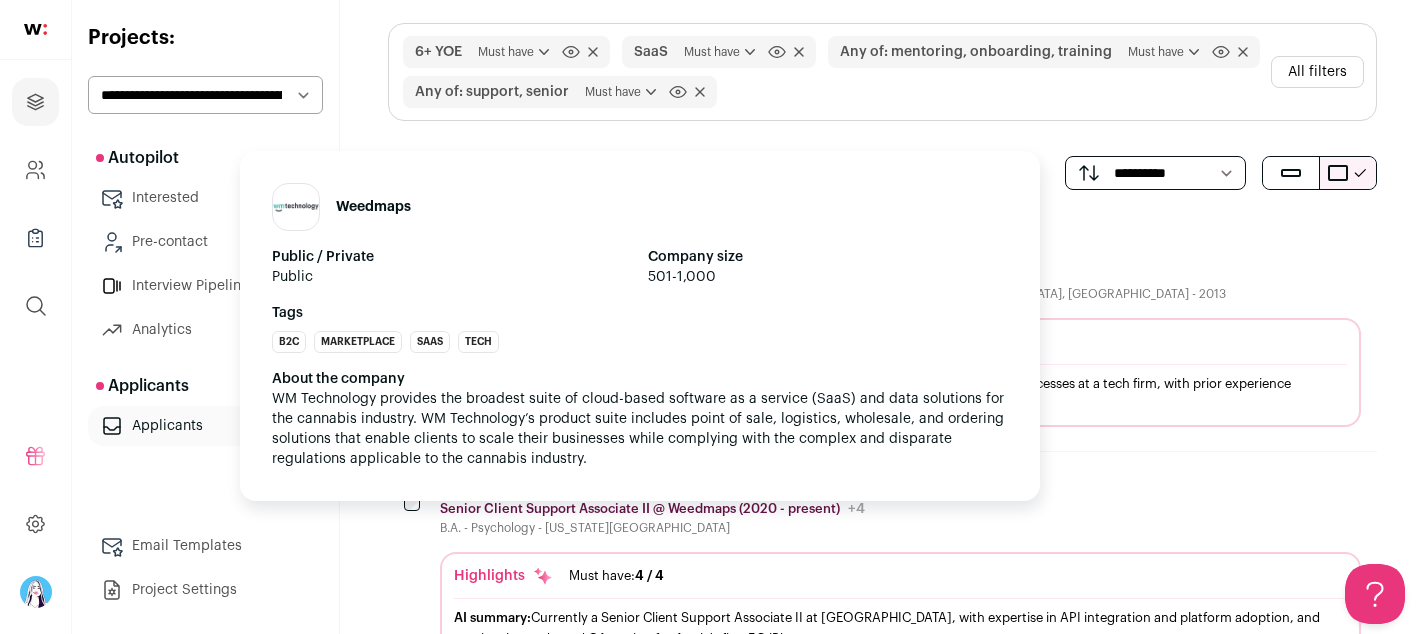 click on "B.A. - Psychology - California State University Channel Islands" at bounding box center (652, 528) 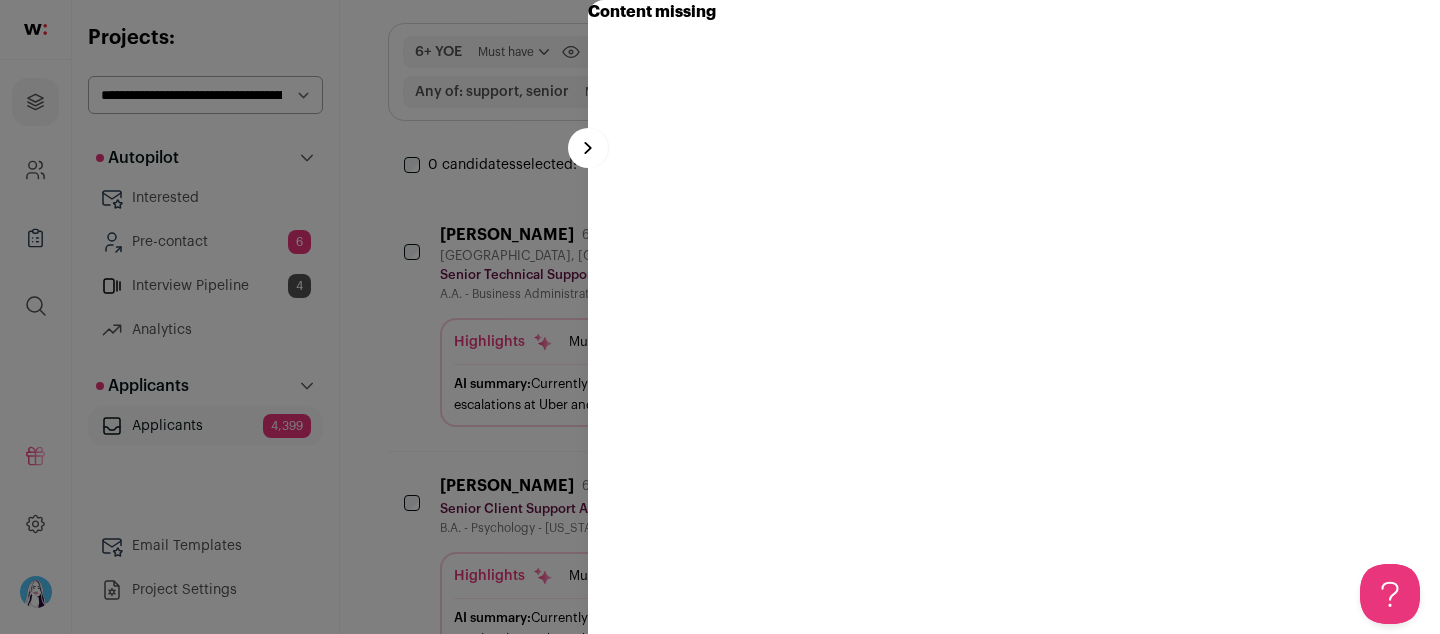 click on "Content missing" at bounding box center [720, 317] 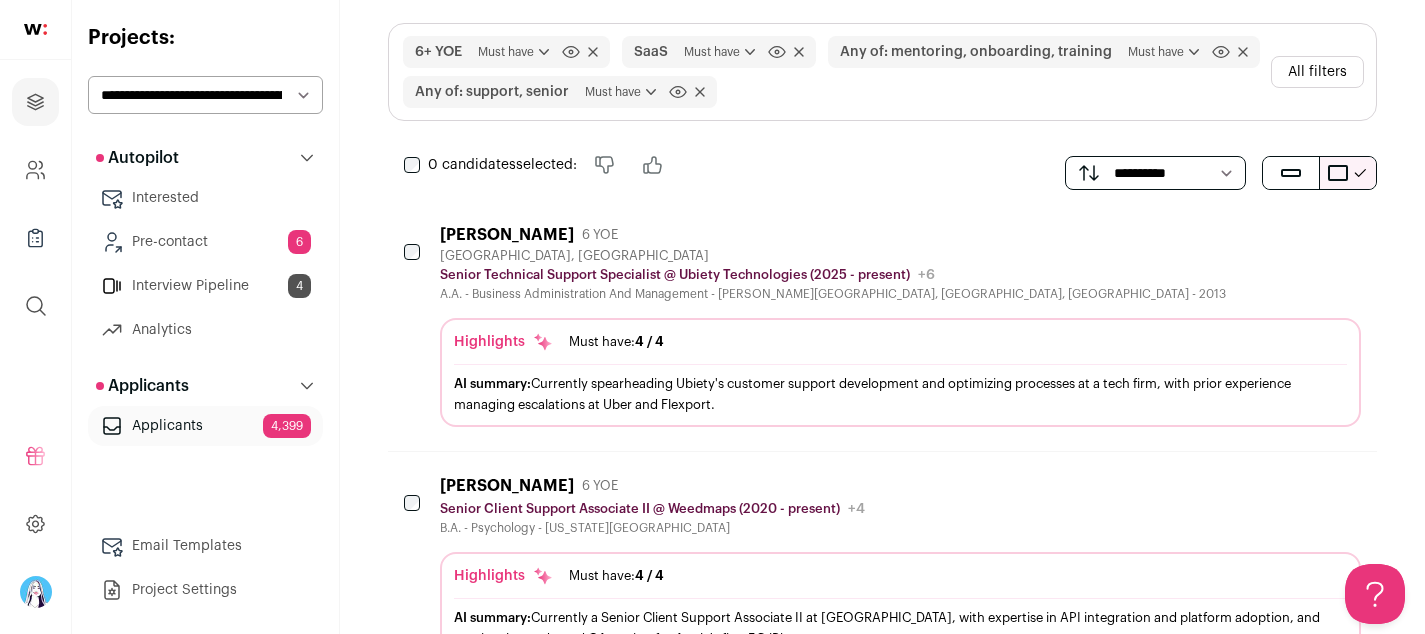 scroll, scrollTop: 378, scrollLeft: 0, axis: vertical 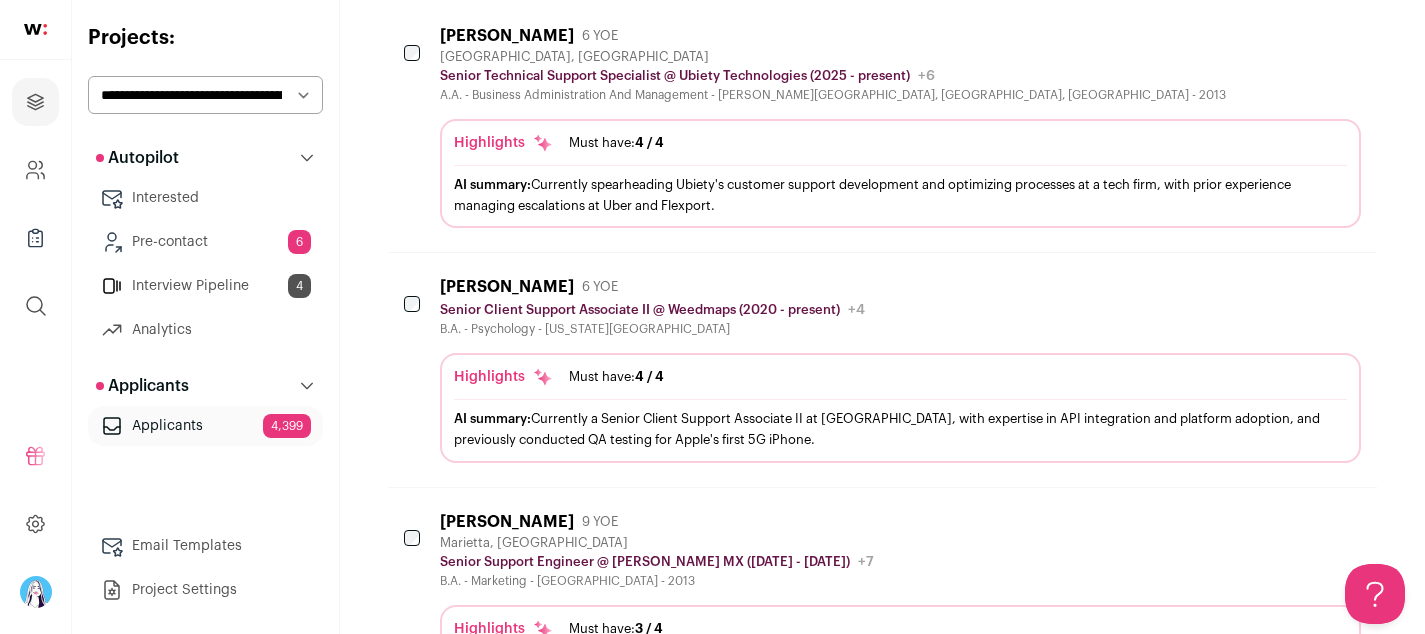 click on "Jon Rivera
6 YOE" at bounding box center [652, 287] 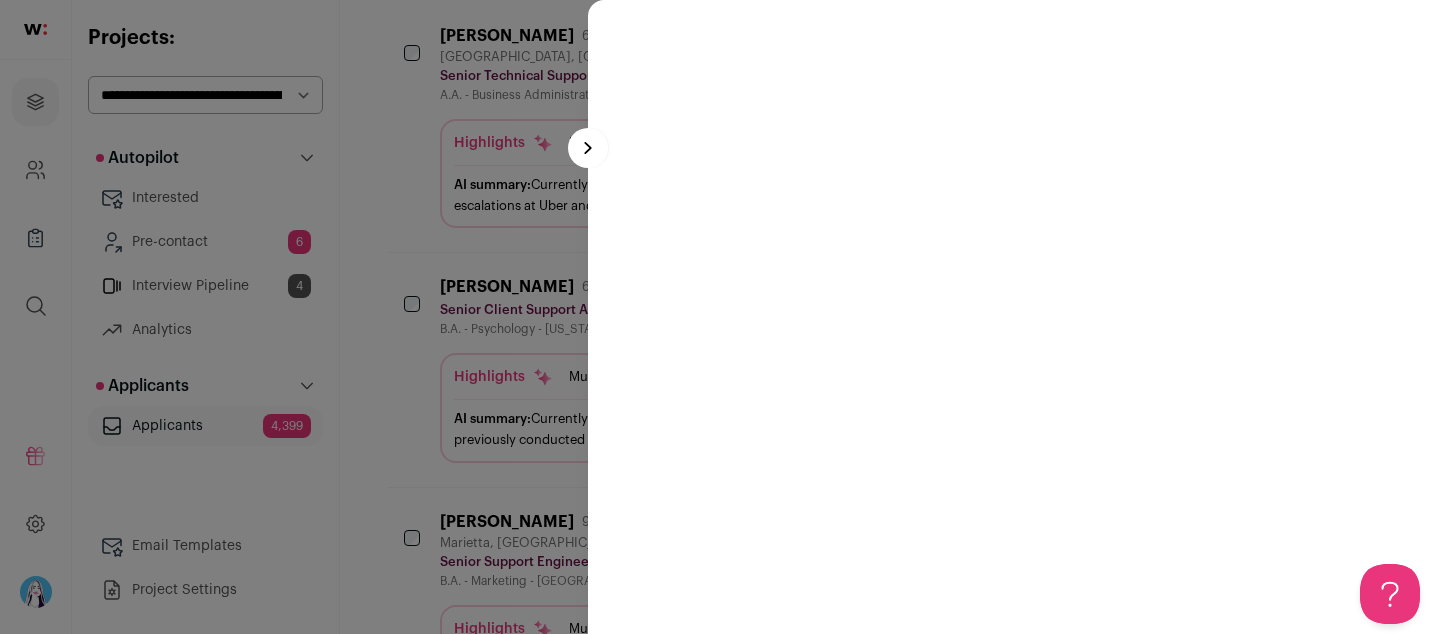 click at bounding box center [720, 317] 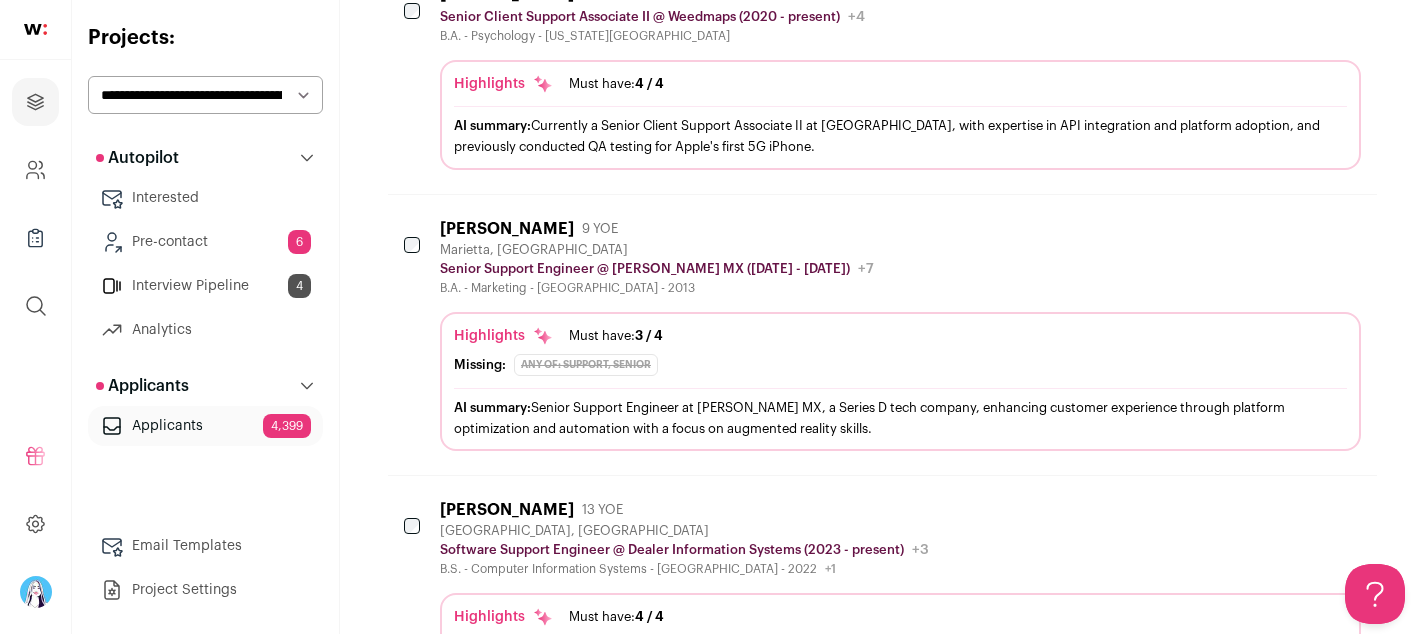 scroll, scrollTop: 775, scrollLeft: 0, axis: vertical 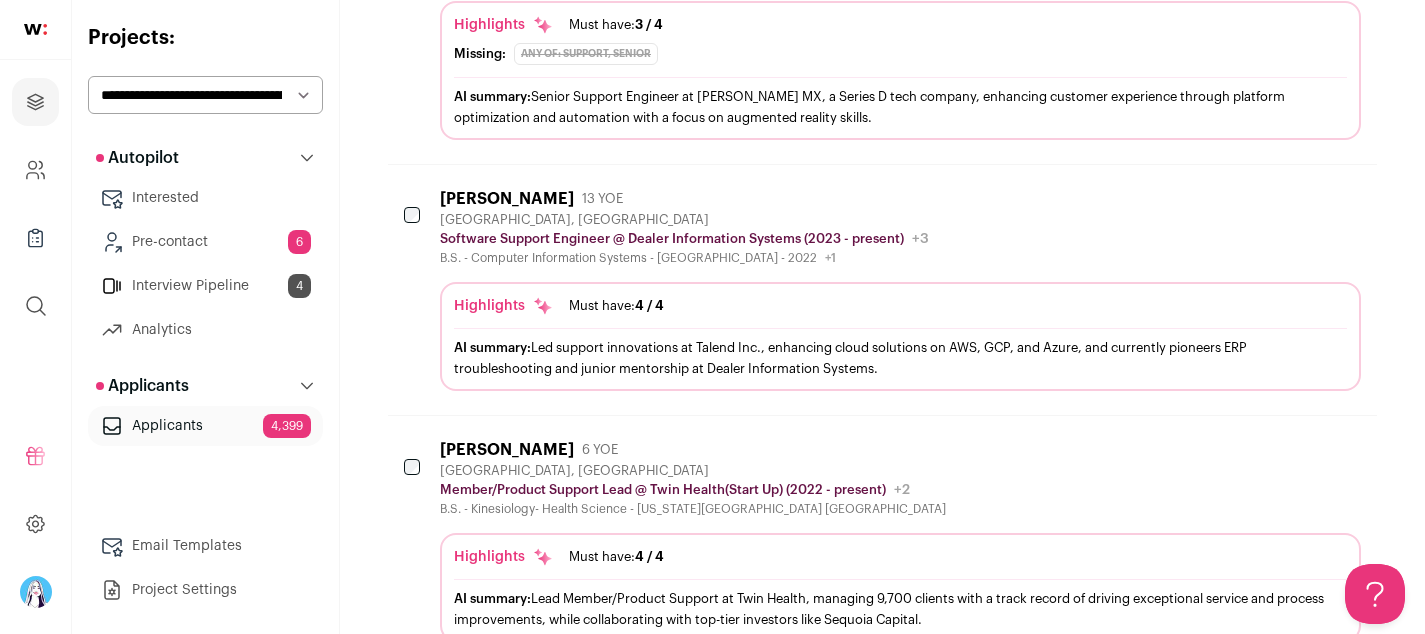 click on "Atlanta, GA" at bounding box center [684, 220] 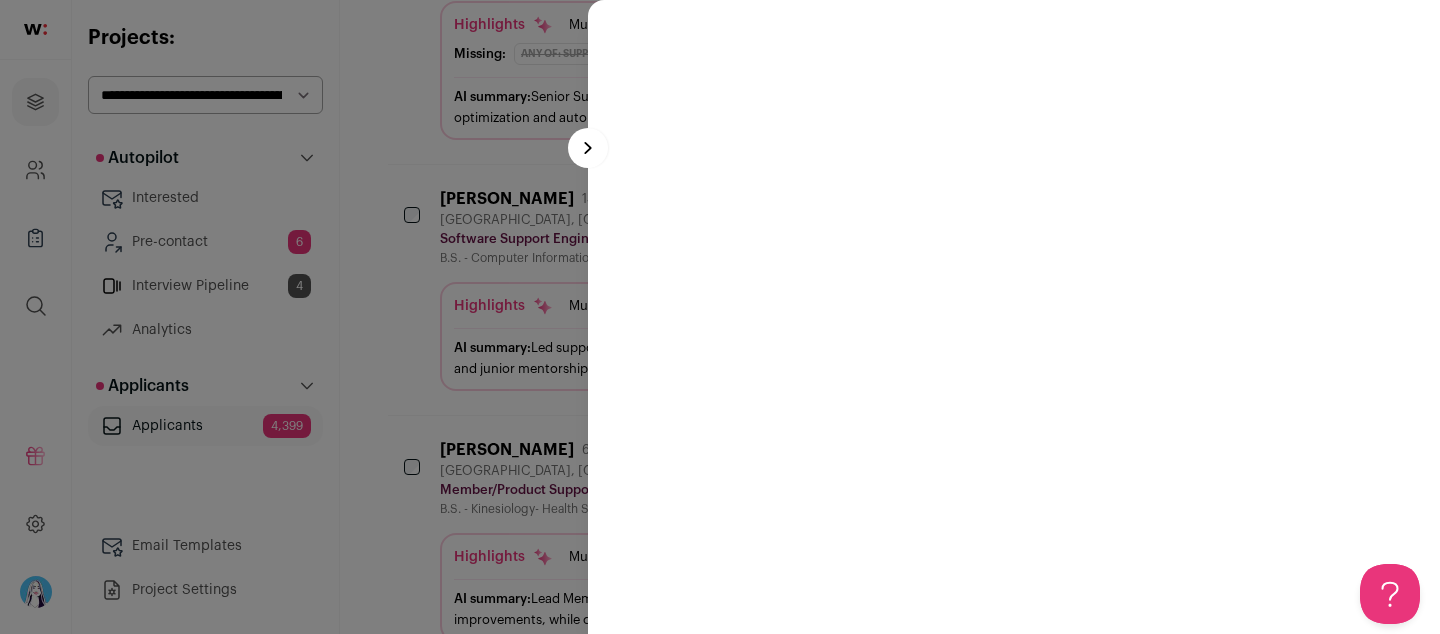 click at bounding box center [588, 148] 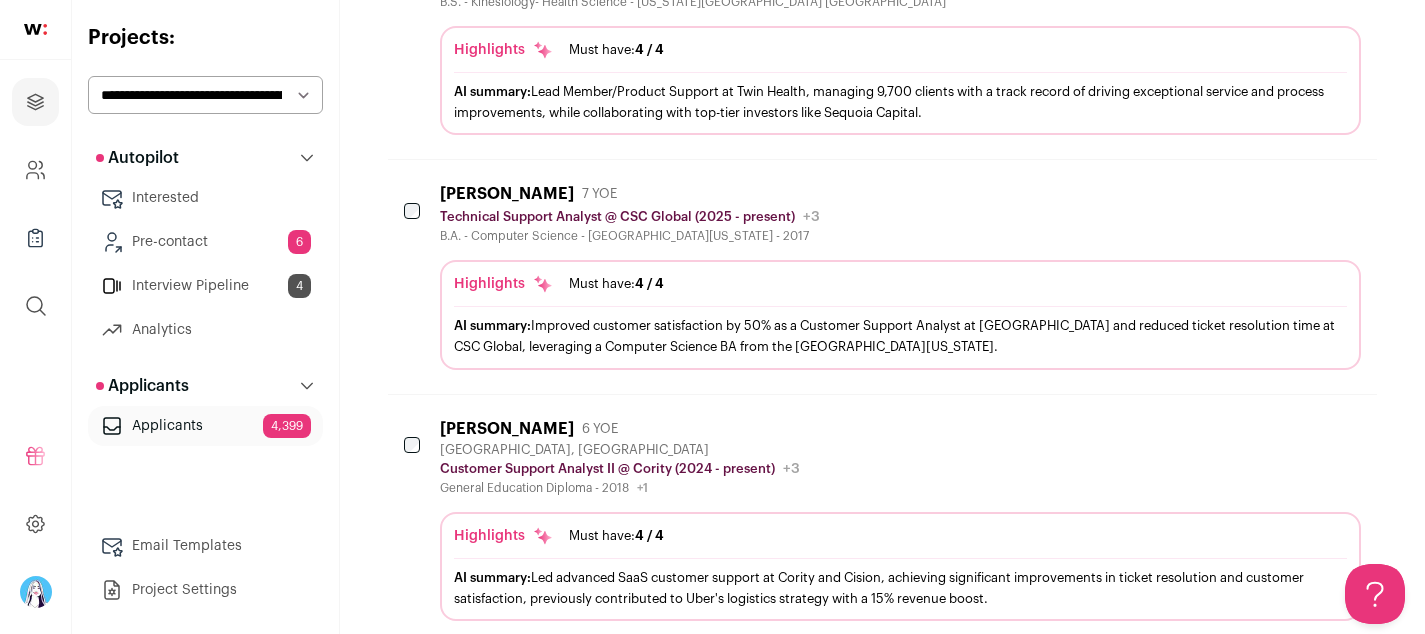 scroll, scrollTop: 1090, scrollLeft: 0, axis: vertical 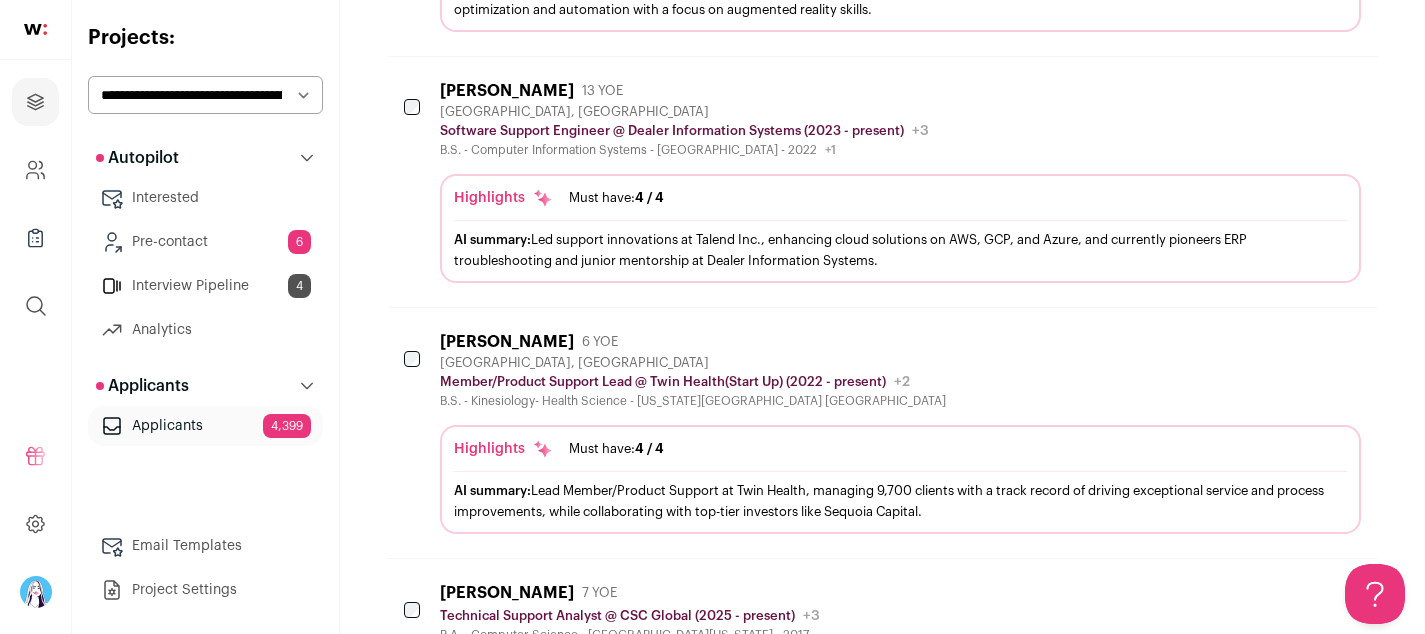 click on "Kandyce Davis
13 YOE
Atlanta, GA
Software Support Engineer @ Dealer Information Systems
(2023 - present)
Dealer Information Systems
Public / Private
Private
Valuation
Unknown
Company size
101-250
Founded
1980
Last funding
Tags" at bounding box center [684, 119] 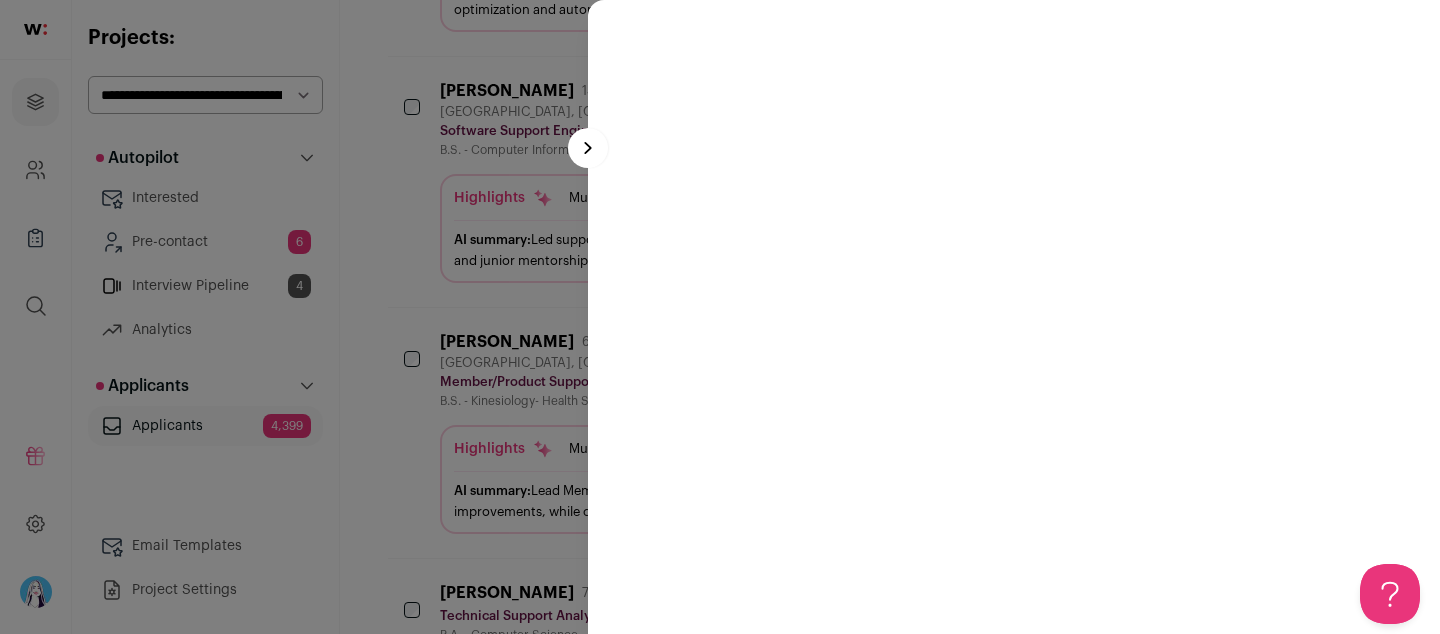 click at bounding box center [720, 317] 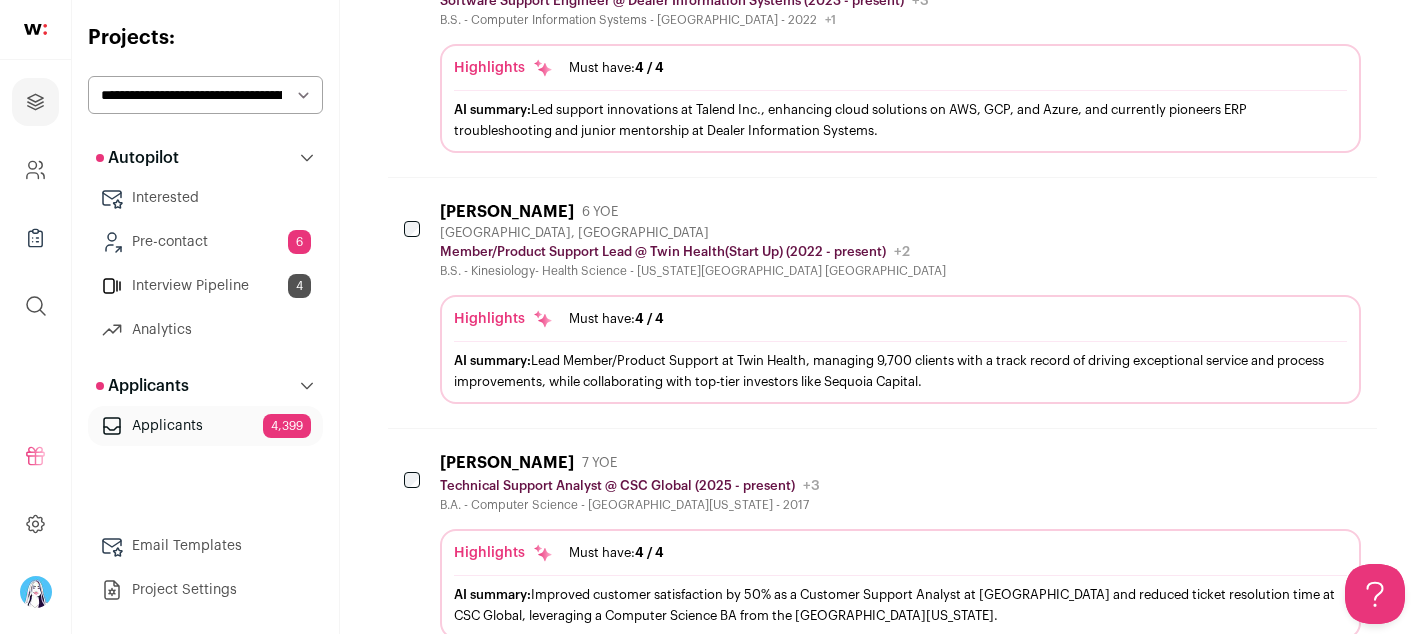 scroll, scrollTop: 1276, scrollLeft: 0, axis: vertical 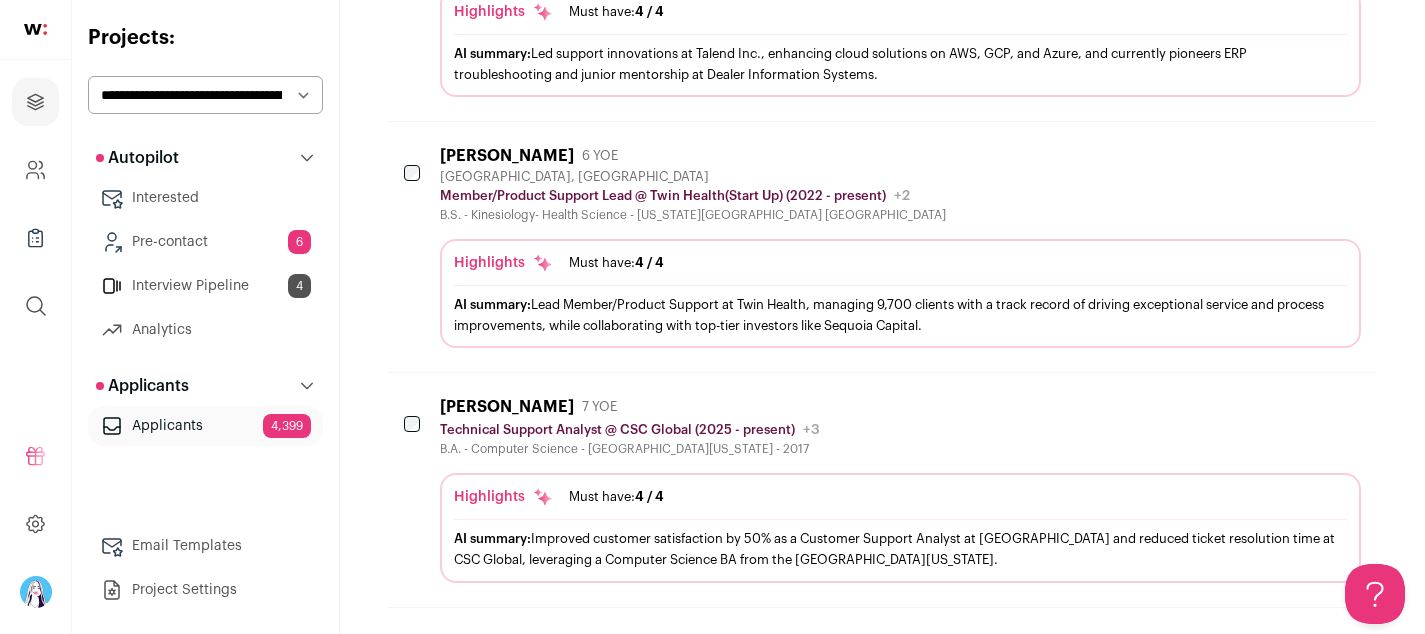 click on "Shambhavi Srivastava
7 YOE" at bounding box center [630, 407] 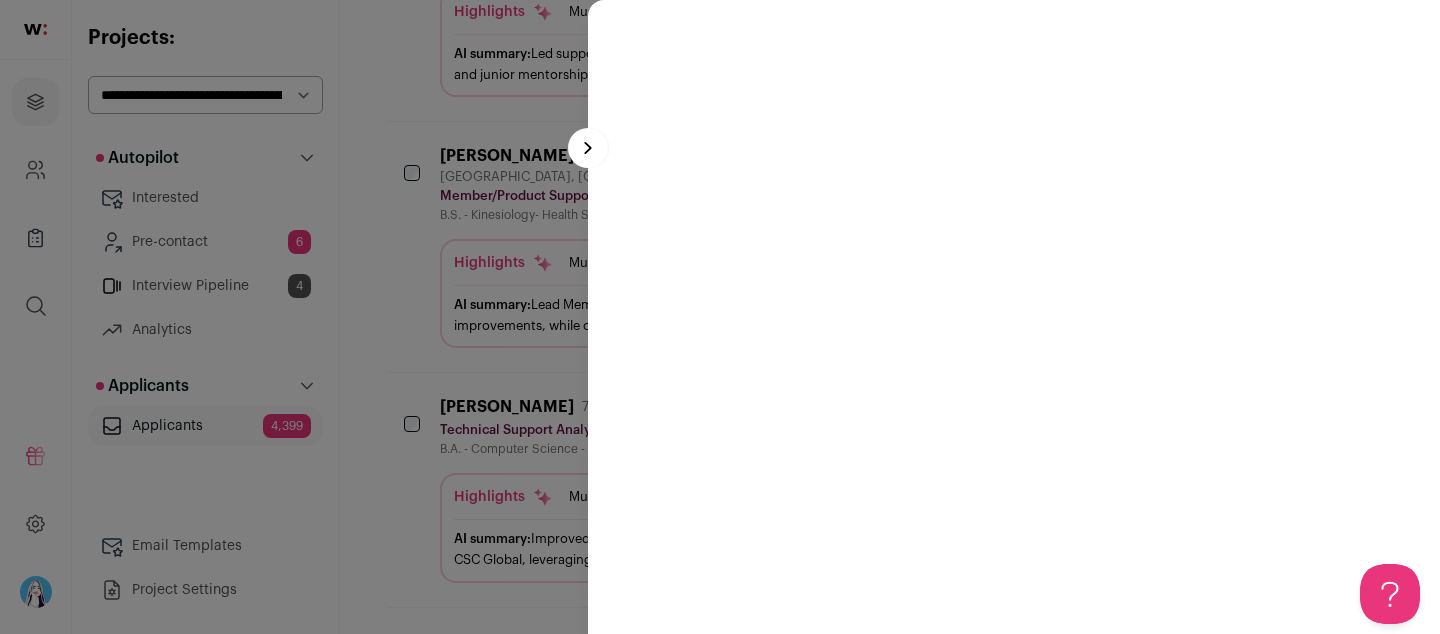 click at bounding box center [720, 317] 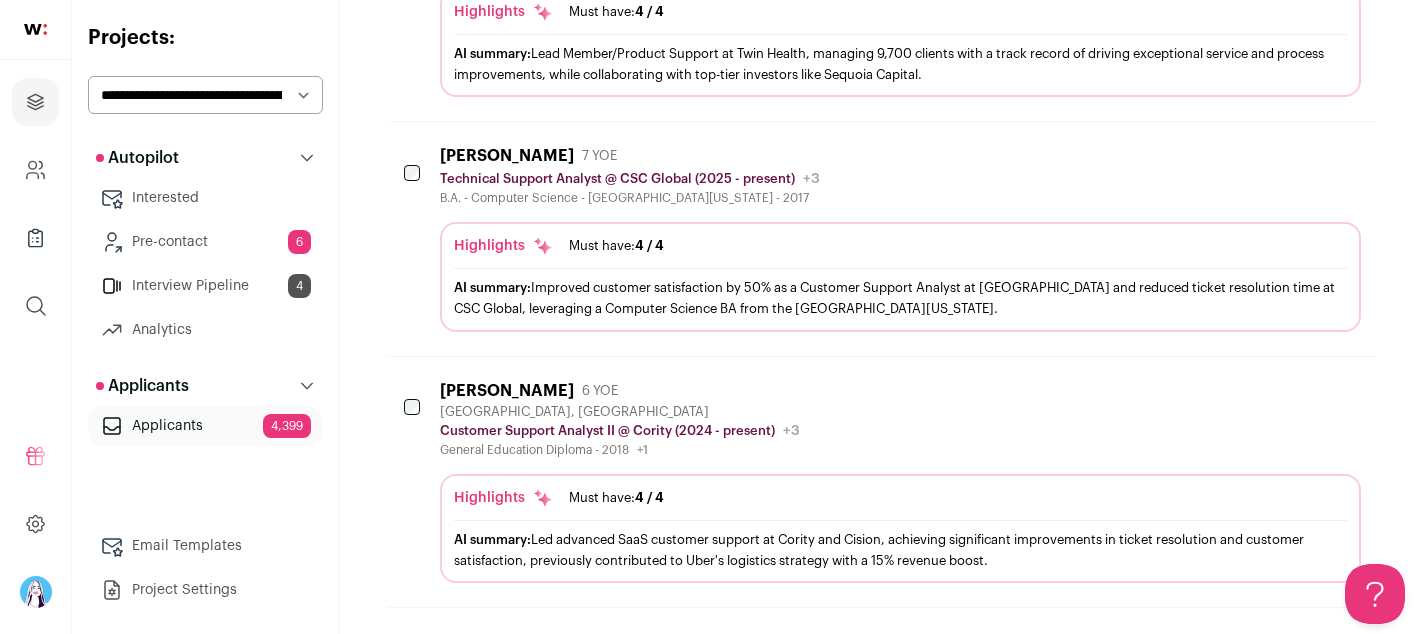 scroll, scrollTop: 1646, scrollLeft: 0, axis: vertical 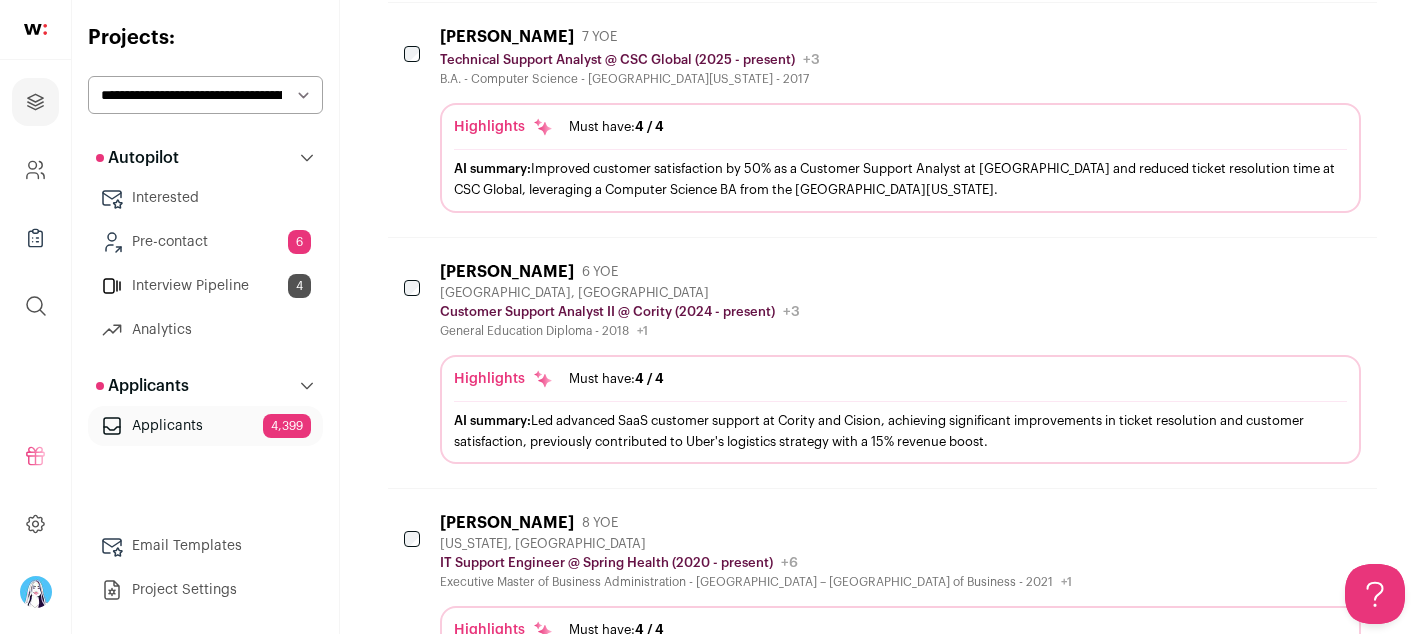click on "Allen Lewis
6 YOE" at bounding box center (620, 272) 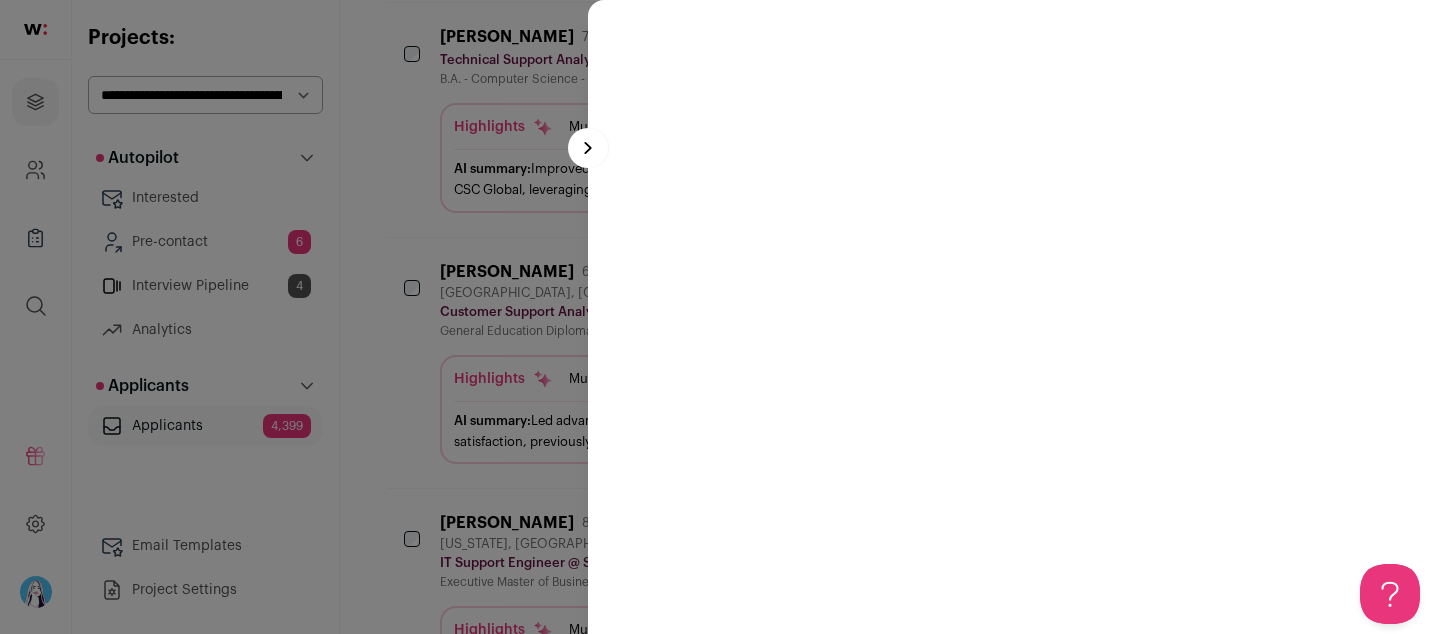 click at bounding box center [720, 317] 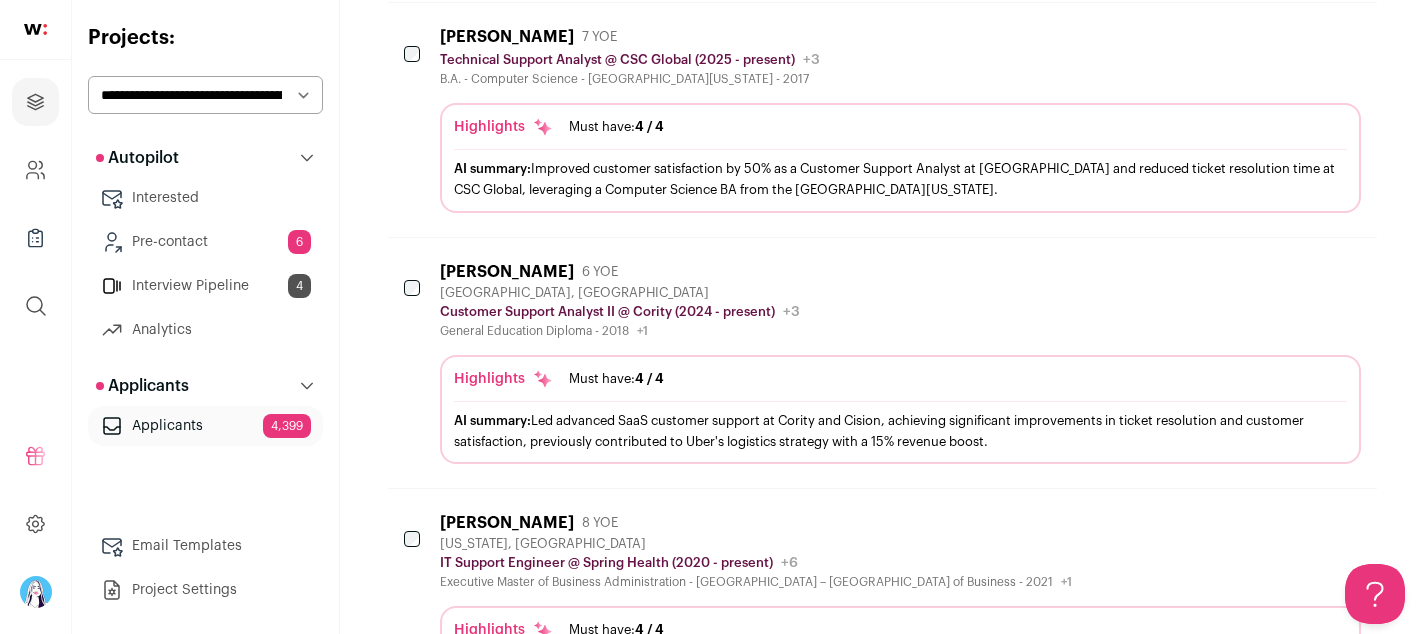 drag, startPoint x: 842, startPoint y: 615, endPoint x: 849, endPoint y: 630, distance: 16.552946 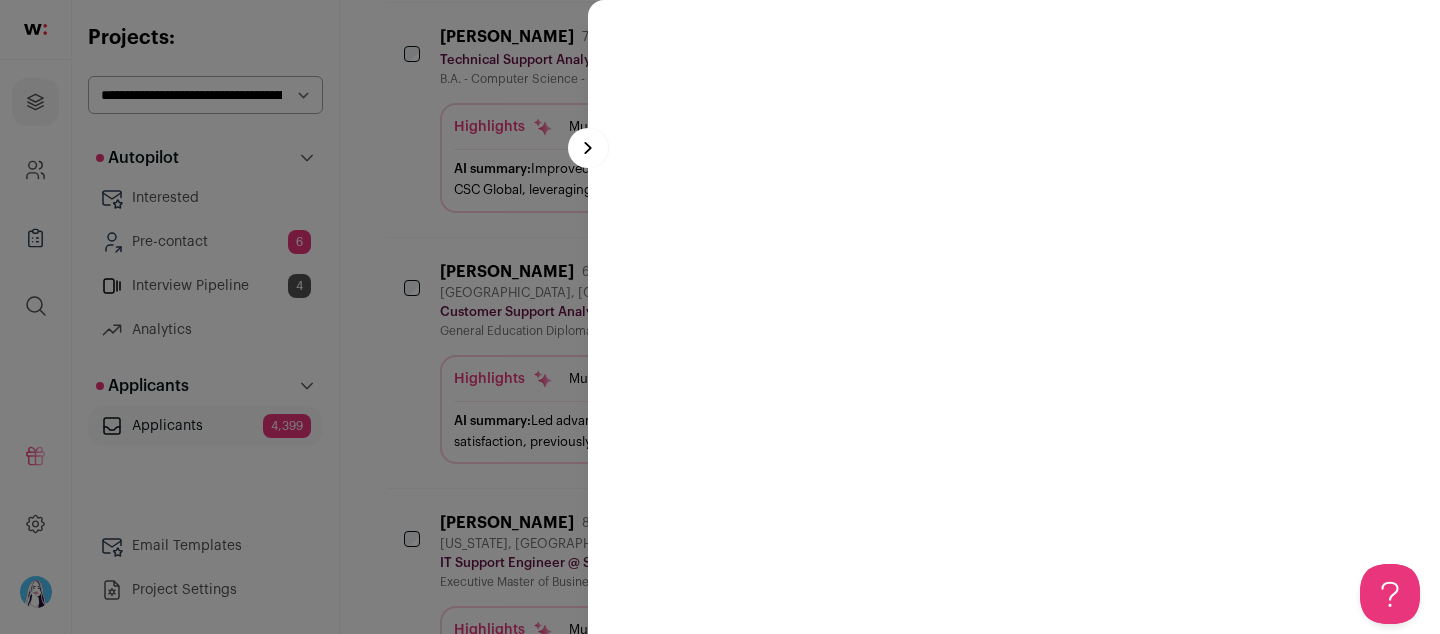 click at bounding box center [588, 148] 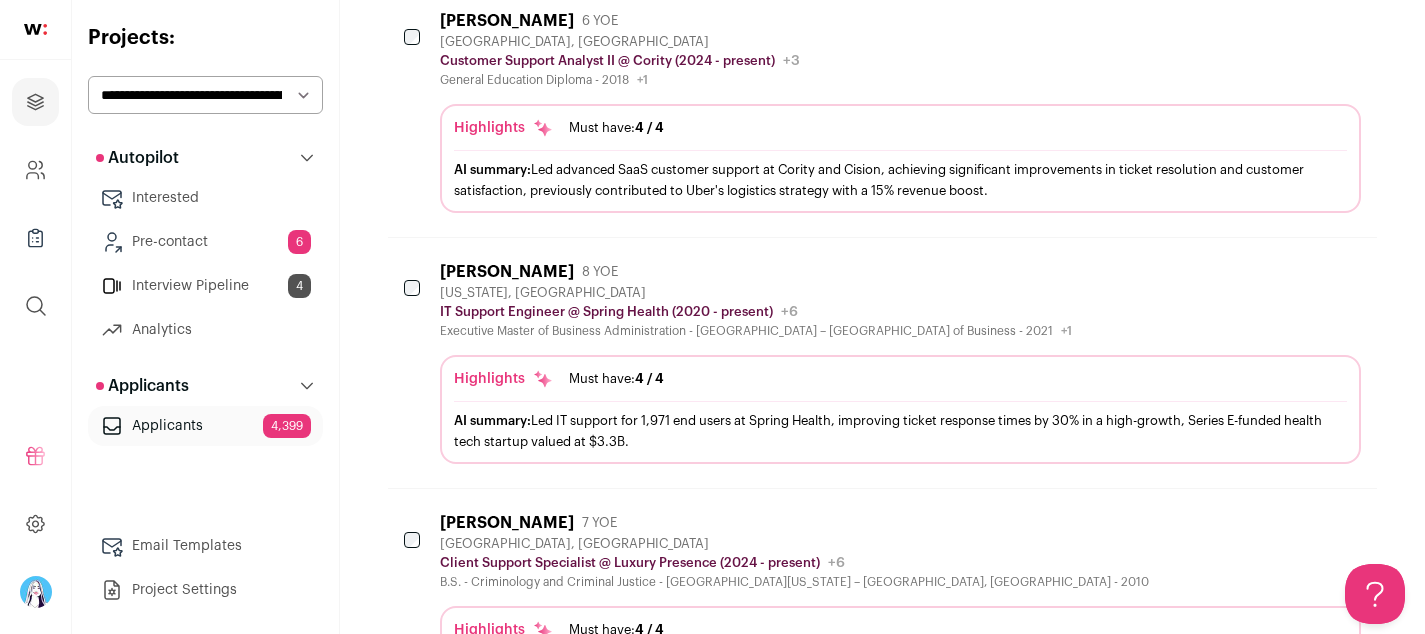 scroll, scrollTop: 2046, scrollLeft: 0, axis: vertical 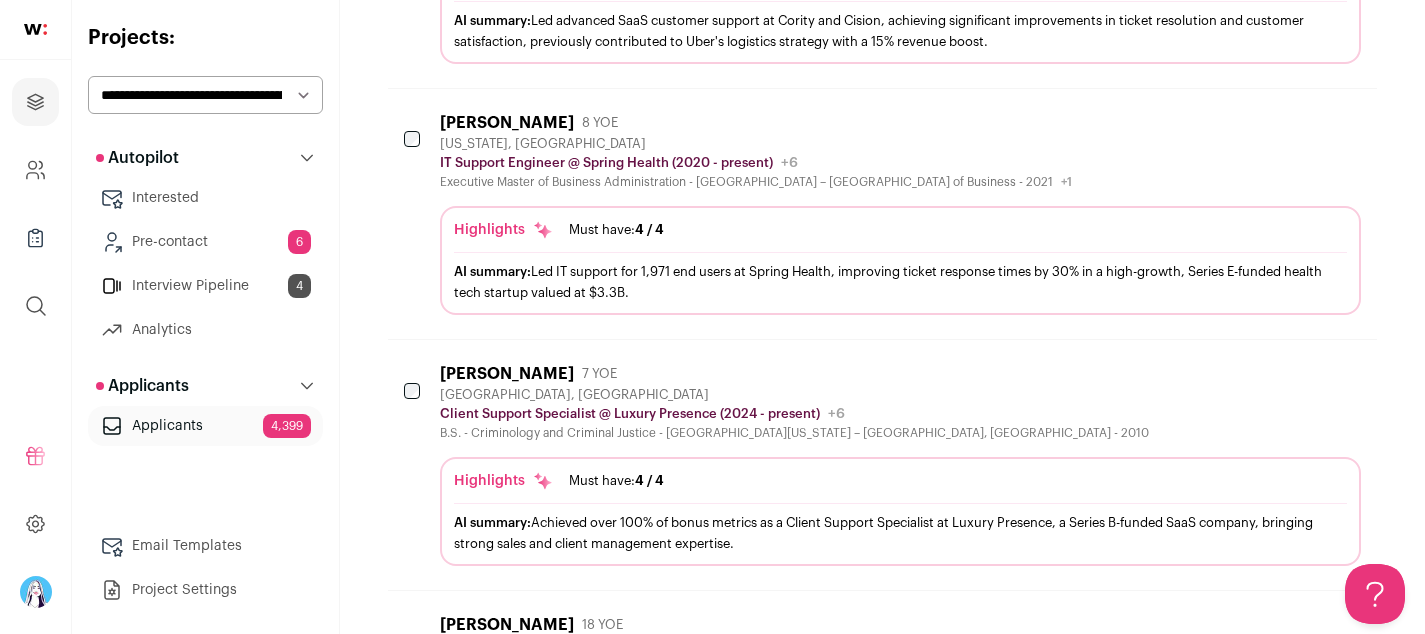 click on "Arifuz Zaman
8 YOE" at bounding box center [756, 123] 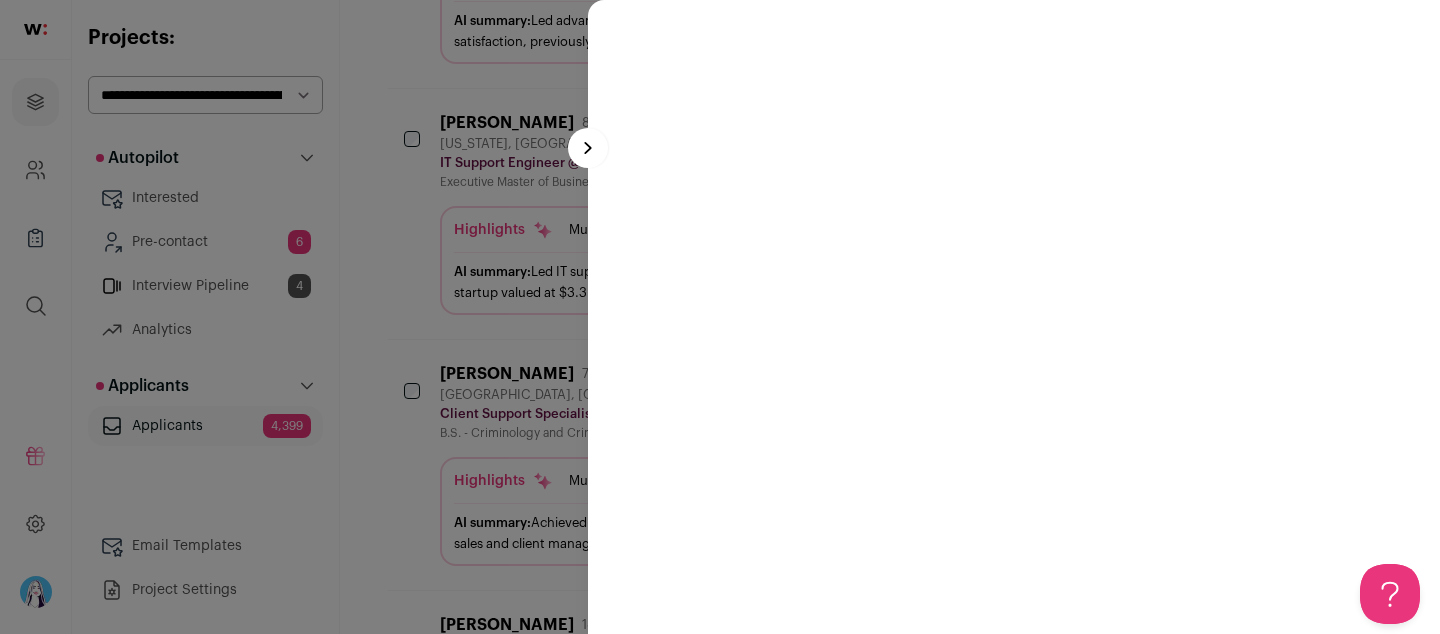 click at bounding box center (720, 317) 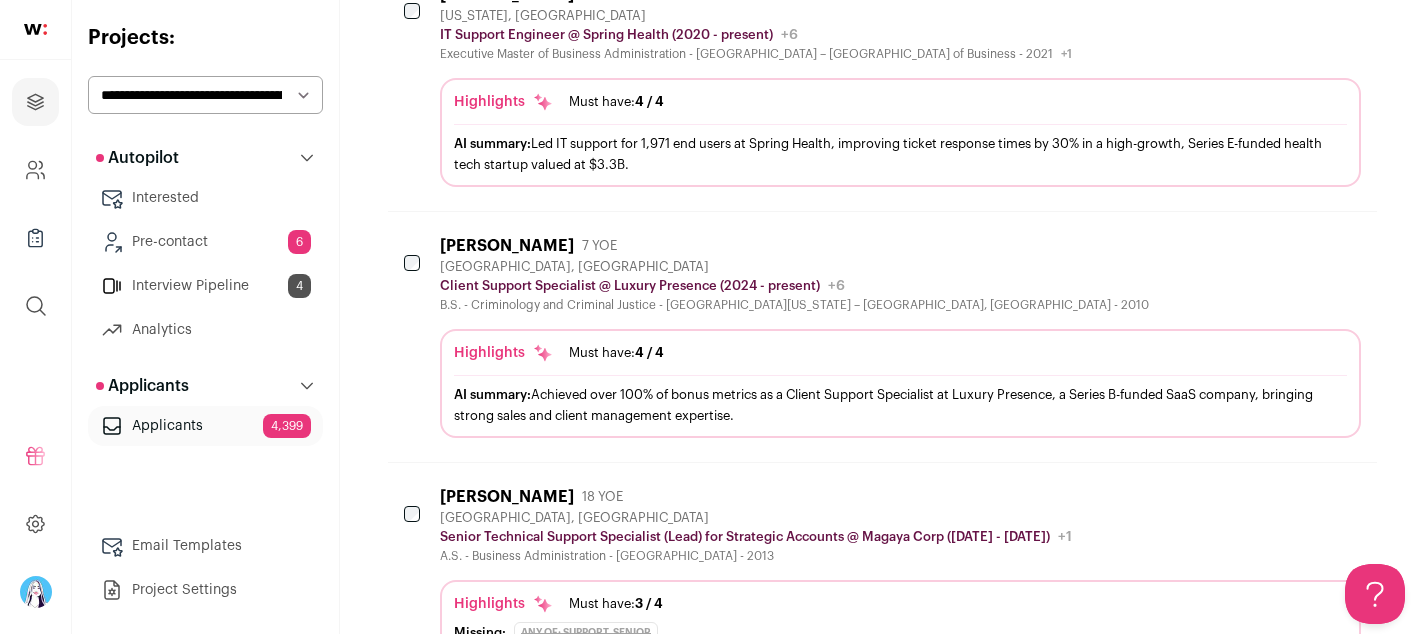 scroll, scrollTop: 2216, scrollLeft: 0, axis: vertical 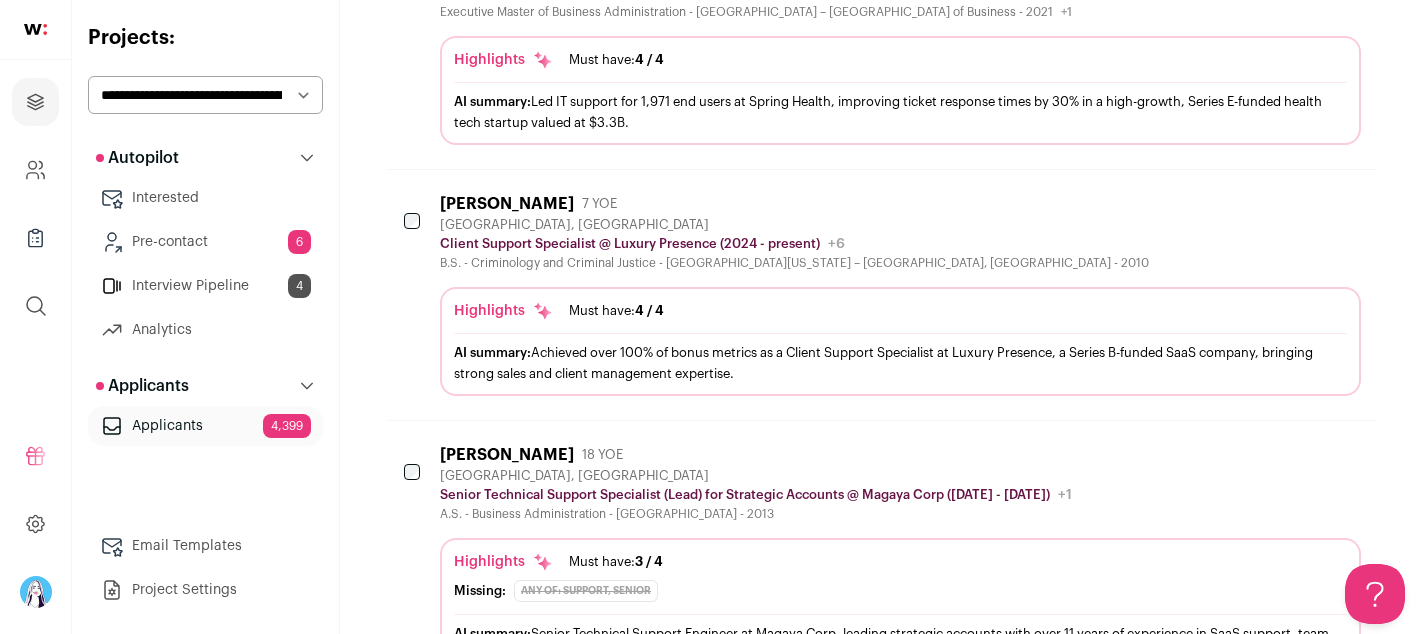 click on "Matthew Gorski
7 YOE
Phoenix, AZ
Client Support Specialist @ Luxury Presence
(2024 - present)
Luxury Presence
Public / Private
Private
Valuation
Unknown
Company size
501-1,000
Founded
2016
Last funding
Tags" at bounding box center (882, 295) 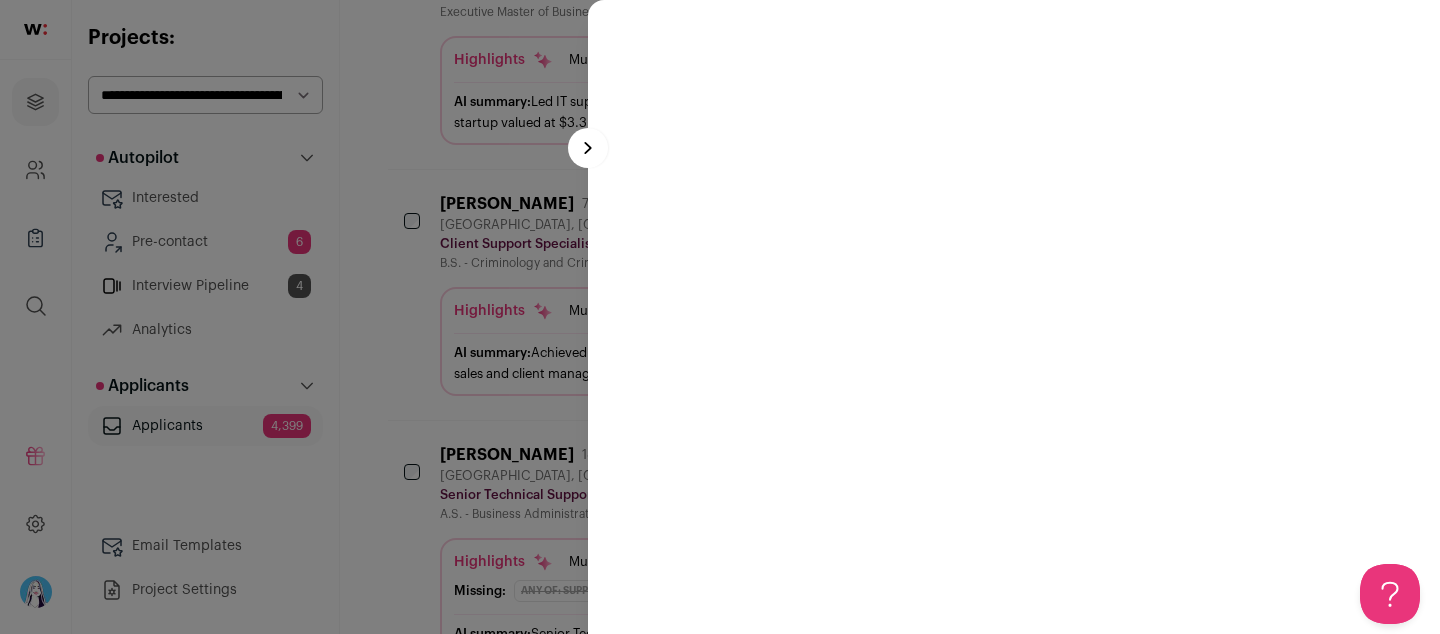 click at bounding box center [588, 148] 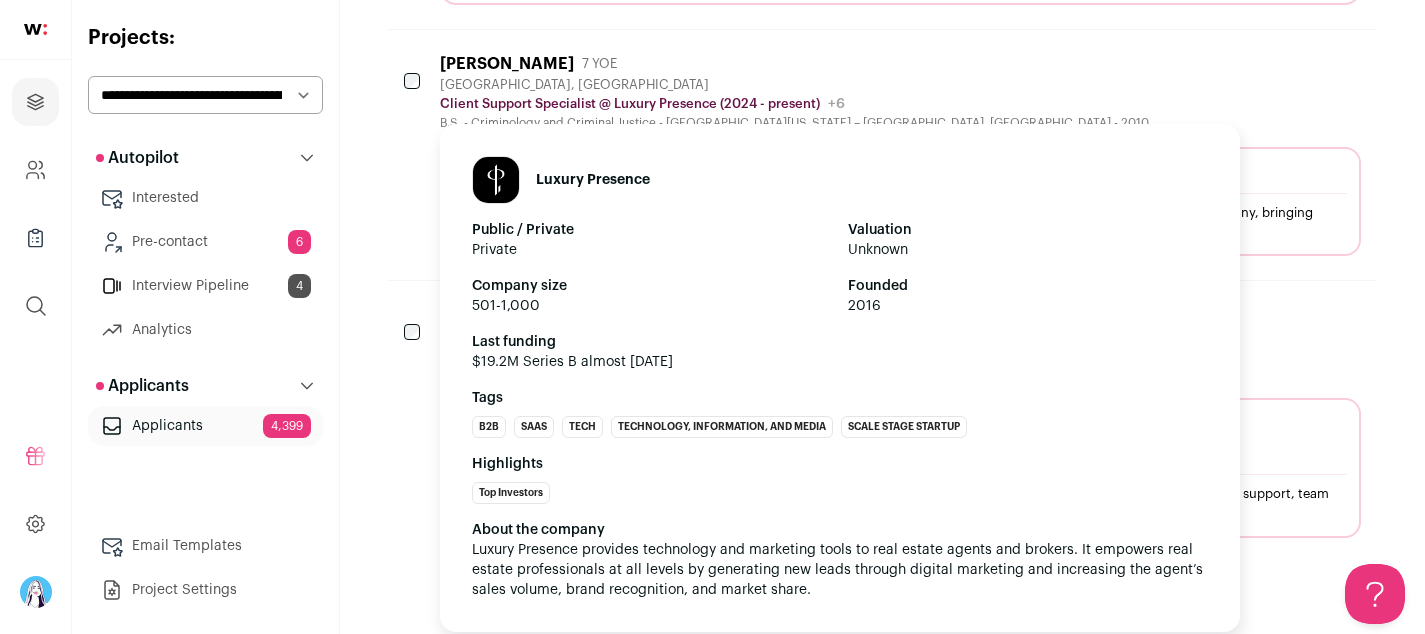 scroll, scrollTop: 2383, scrollLeft: 0, axis: vertical 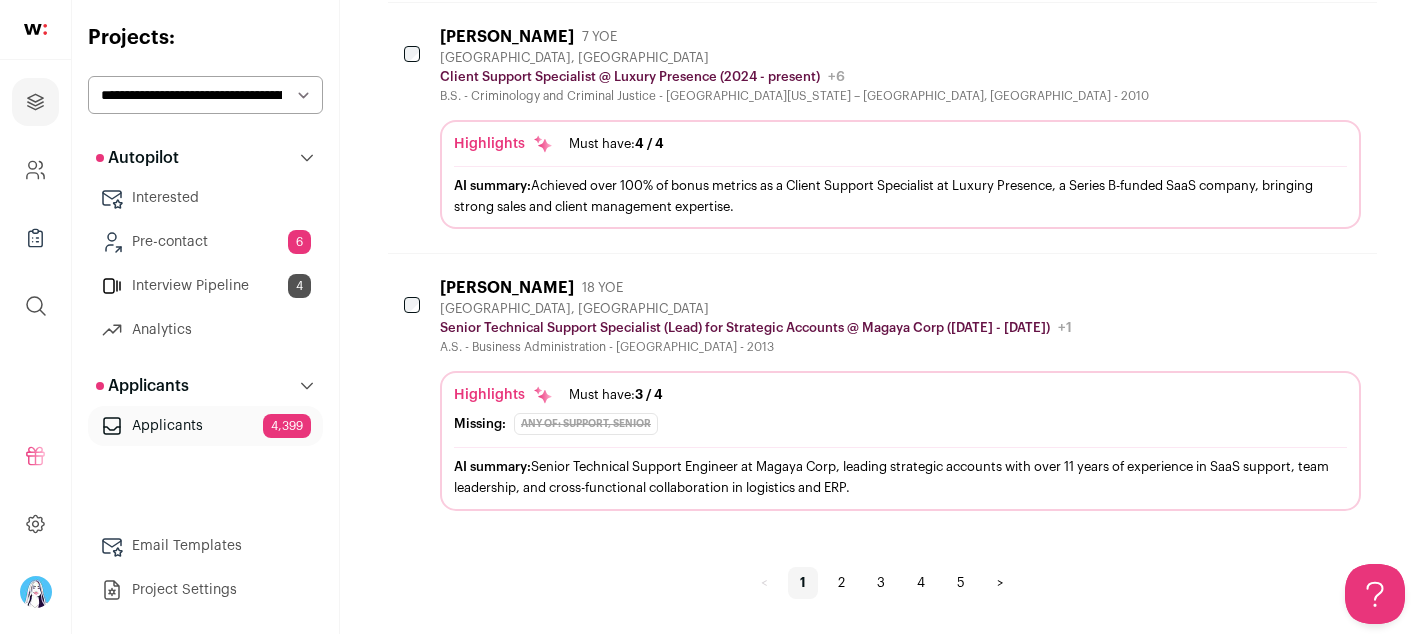 click on "Miami, FL" at bounding box center (756, 309) 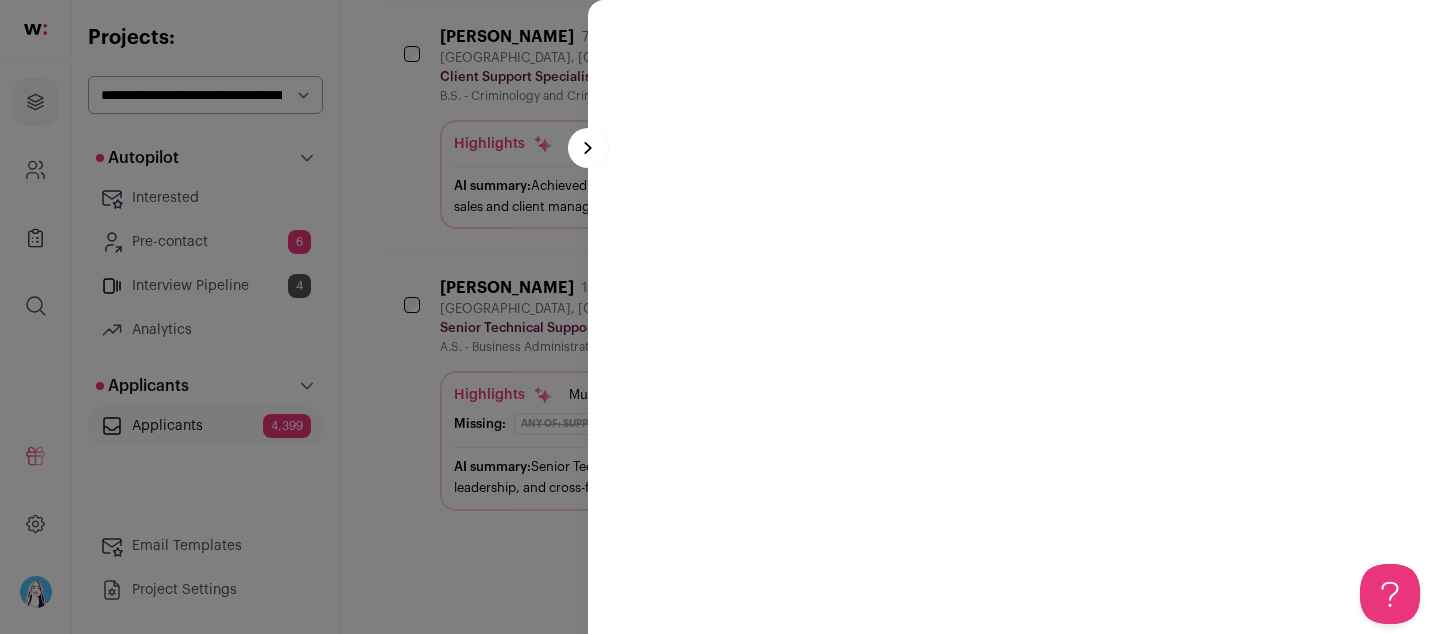 click at bounding box center (720, 317) 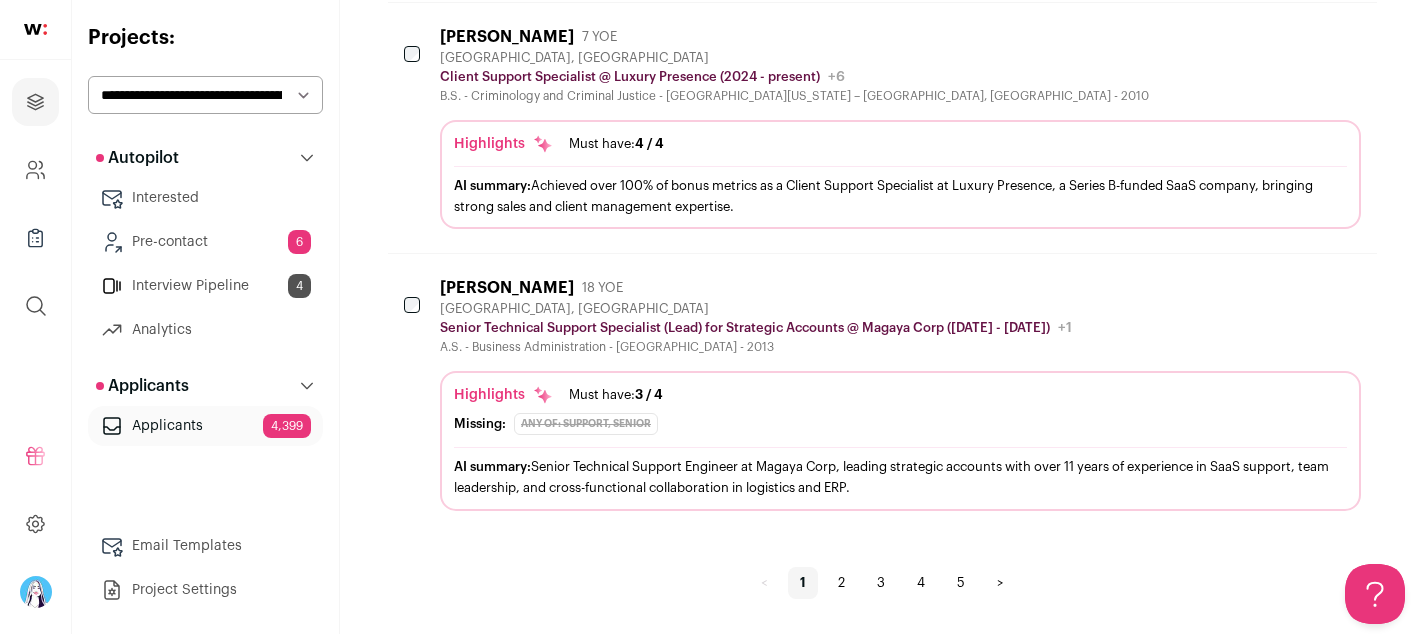 click on "2" at bounding box center (841, 583) 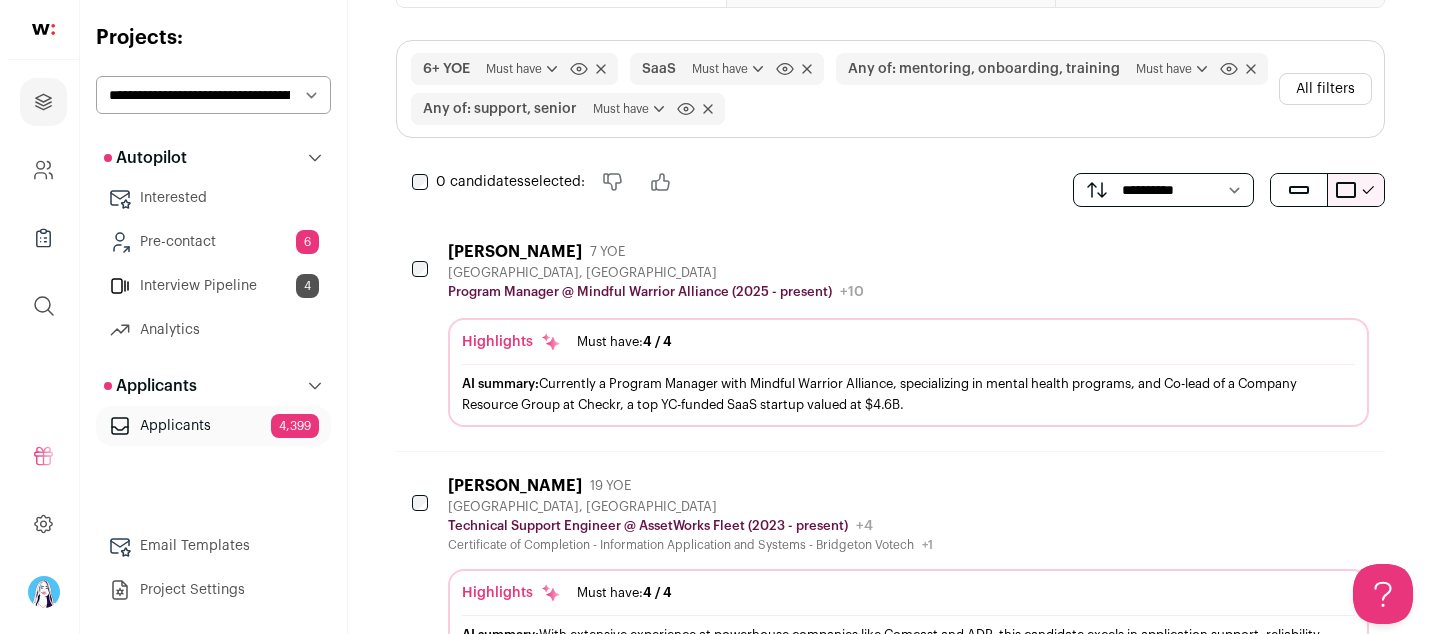 scroll, scrollTop: 339, scrollLeft: 0, axis: vertical 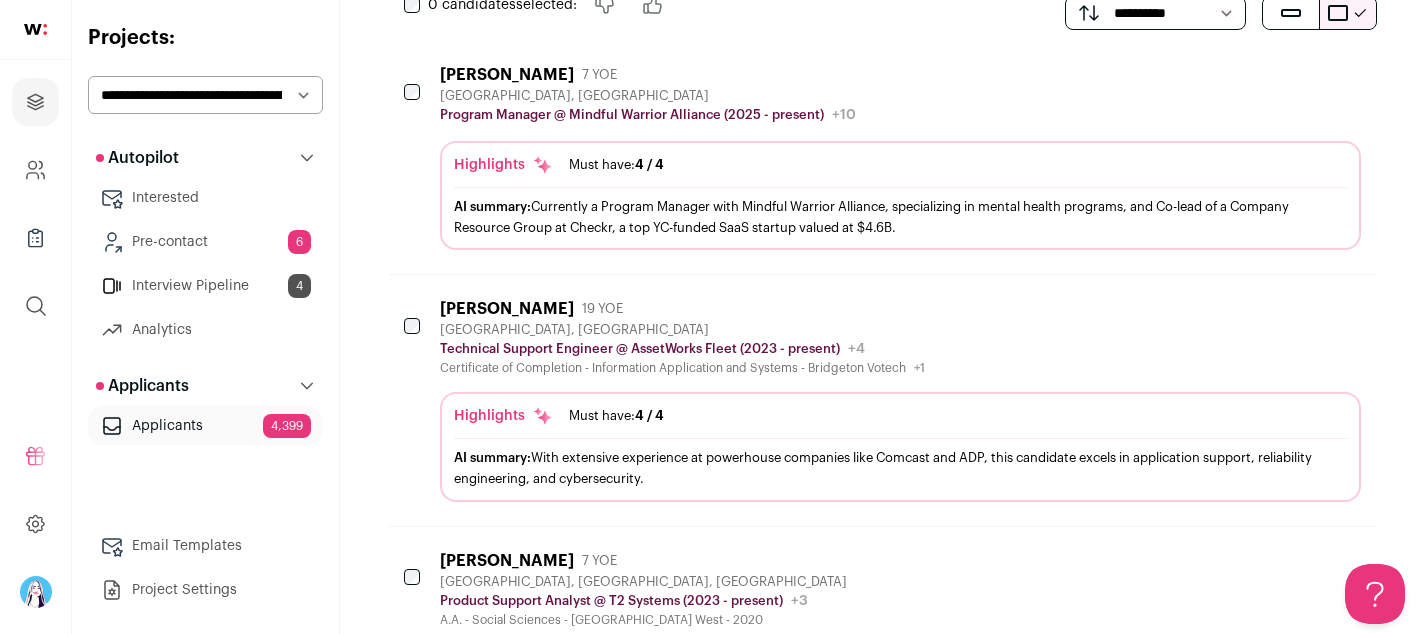 click on "Athena Athena Jackson
19 YOE
Philadelphia, PA
Technical Support Engineer @ AssetWorks Fleet
(2023 - present)
AssetWorks Fleet
Public / Private
Private
Valuation
Unknown
+4
Senior Production Support Engineer
COMCAST (Contractor) (2022 - 2023)
---
Application Support Engineer
---" at bounding box center (900, 400) 